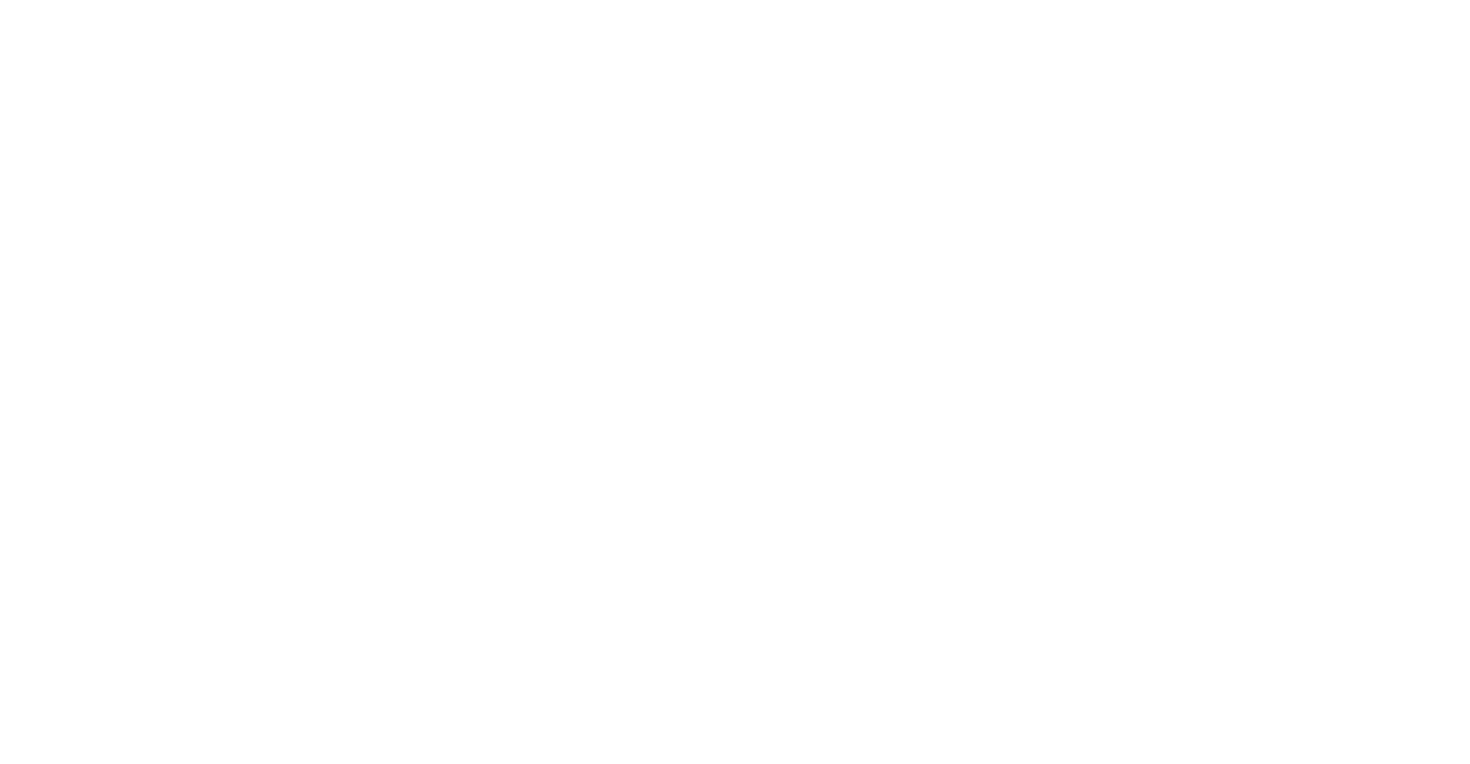 scroll, scrollTop: 0, scrollLeft: 0, axis: both 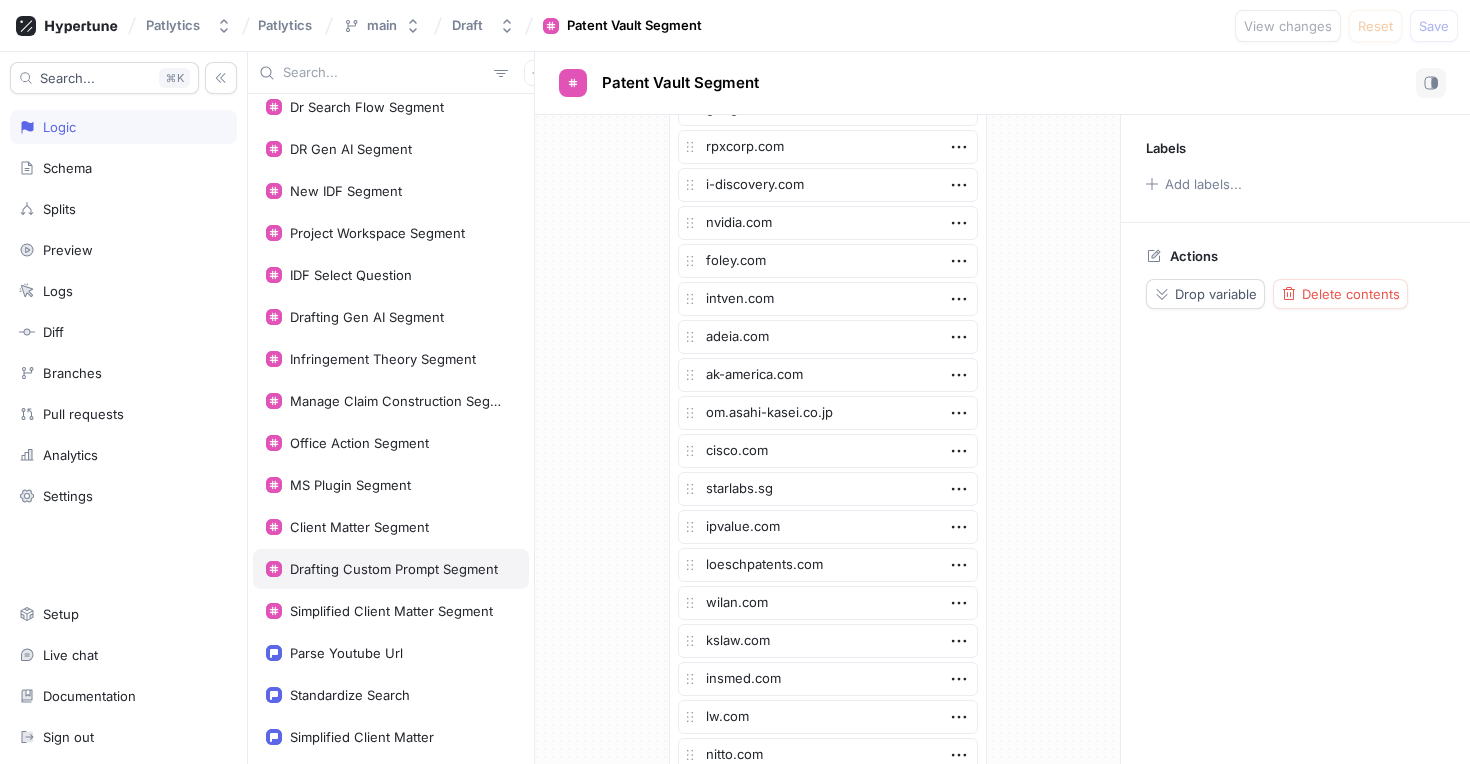 click on "Drafting Custom Prompt Segment" at bounding box center [391, 569] 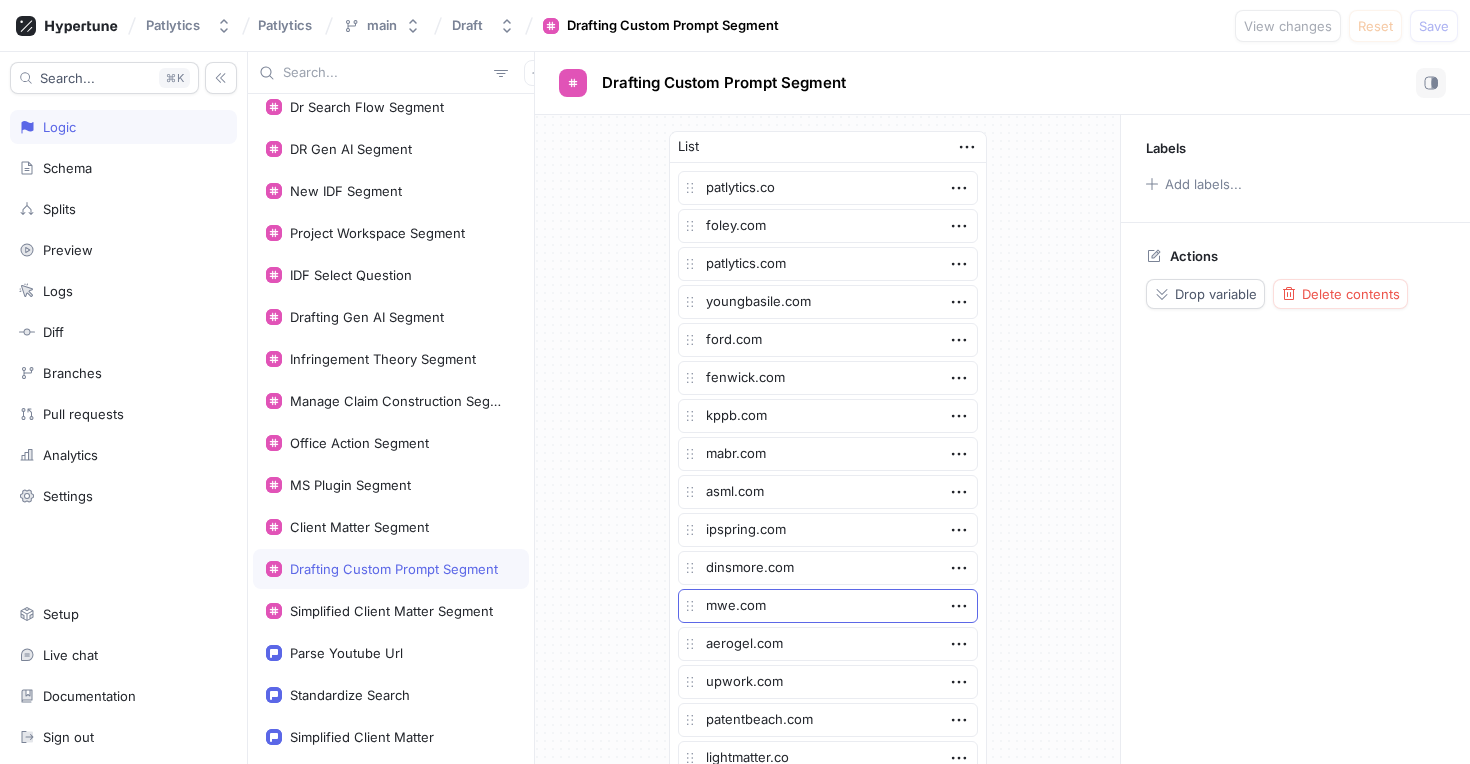 scroll, scrollTop: 493, scrollLeft: 0, axis: vertical 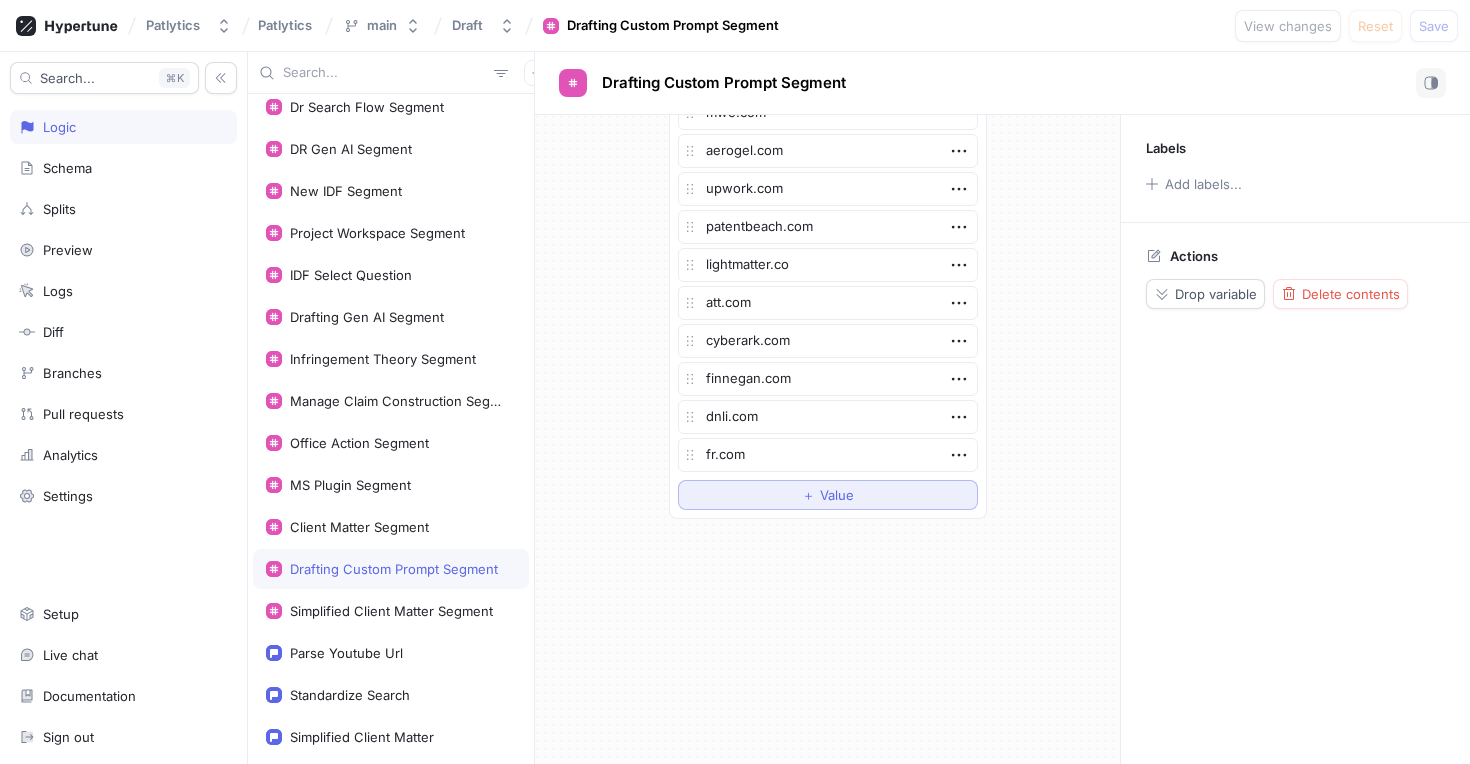 click on "＋ Value" at bounding box center (828, 495) 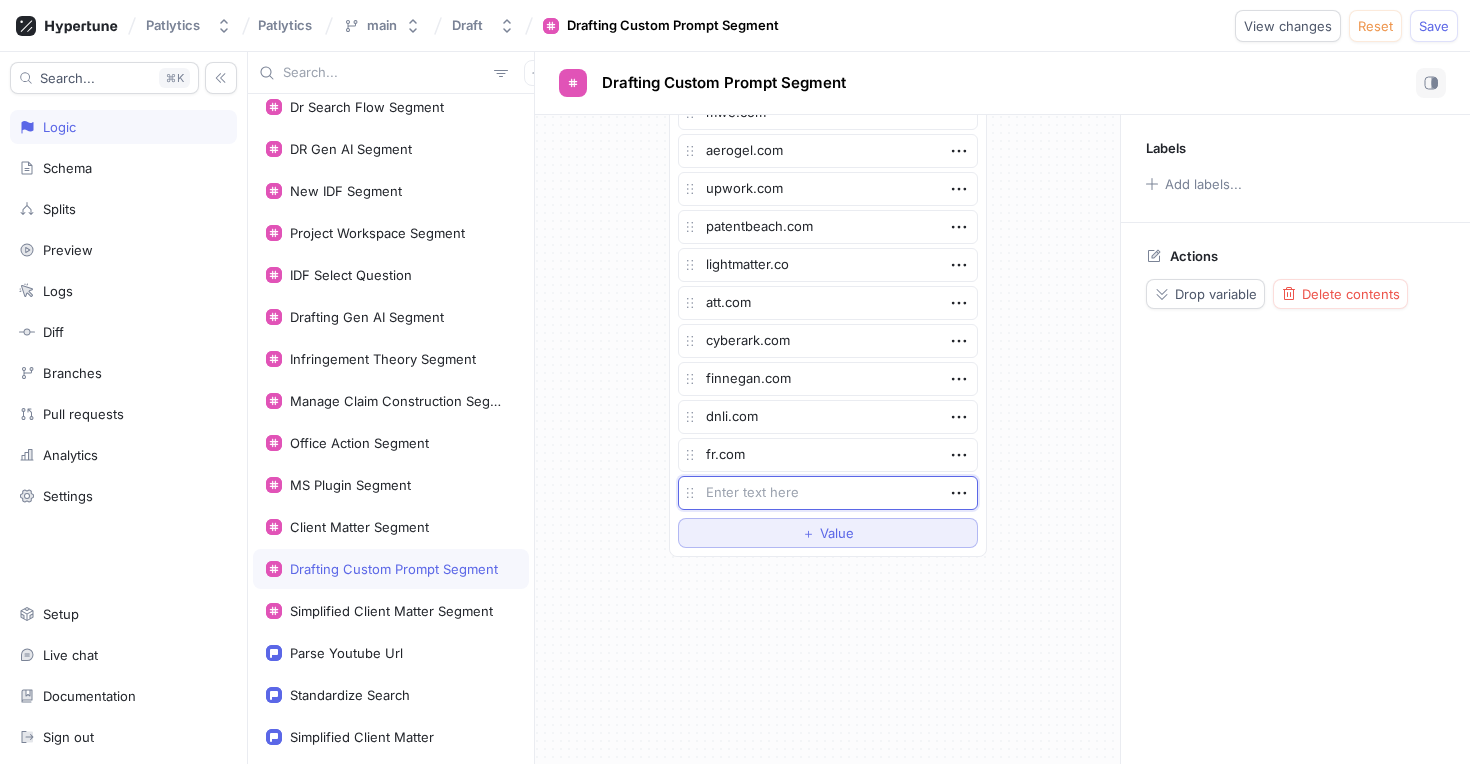 type on "x" 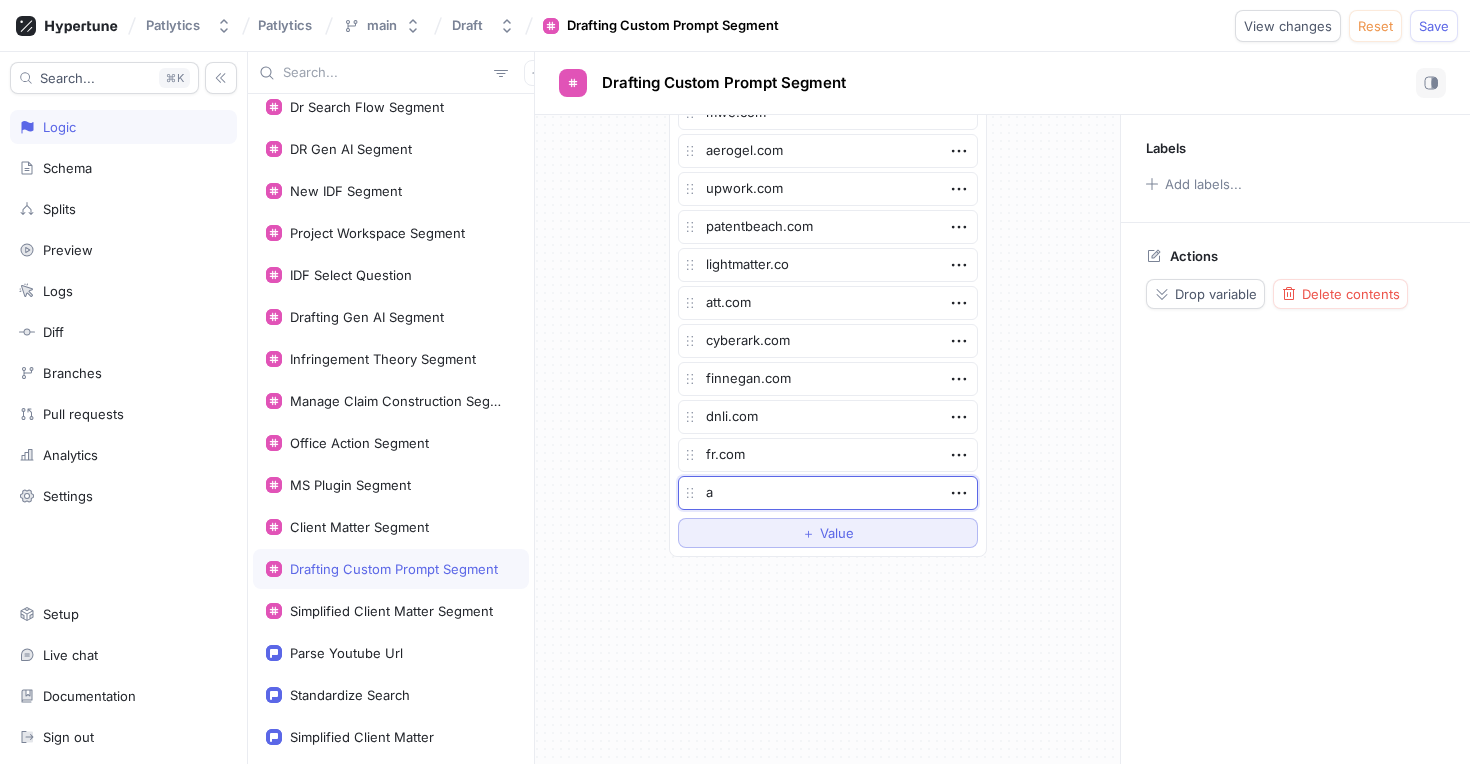 type on "x" 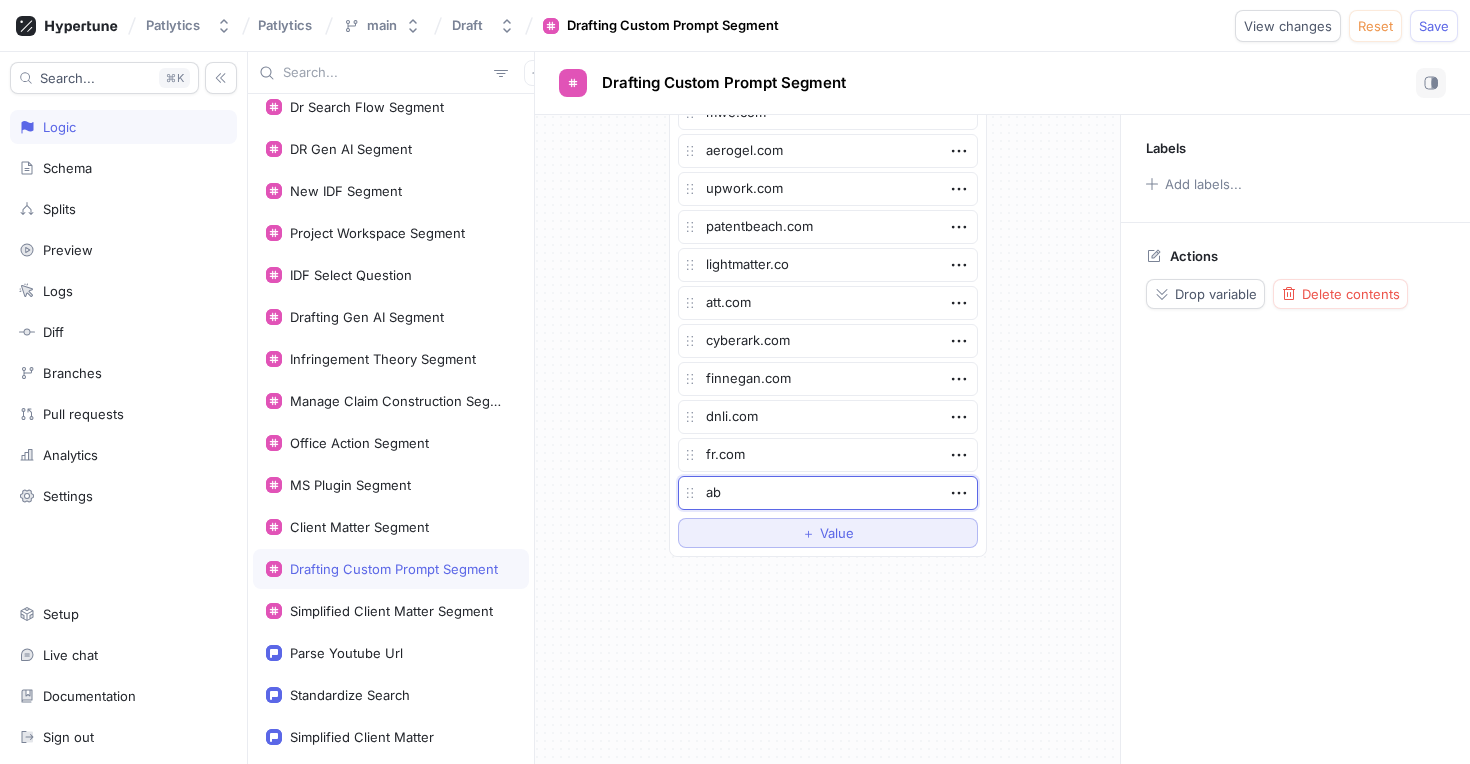 type on "x" 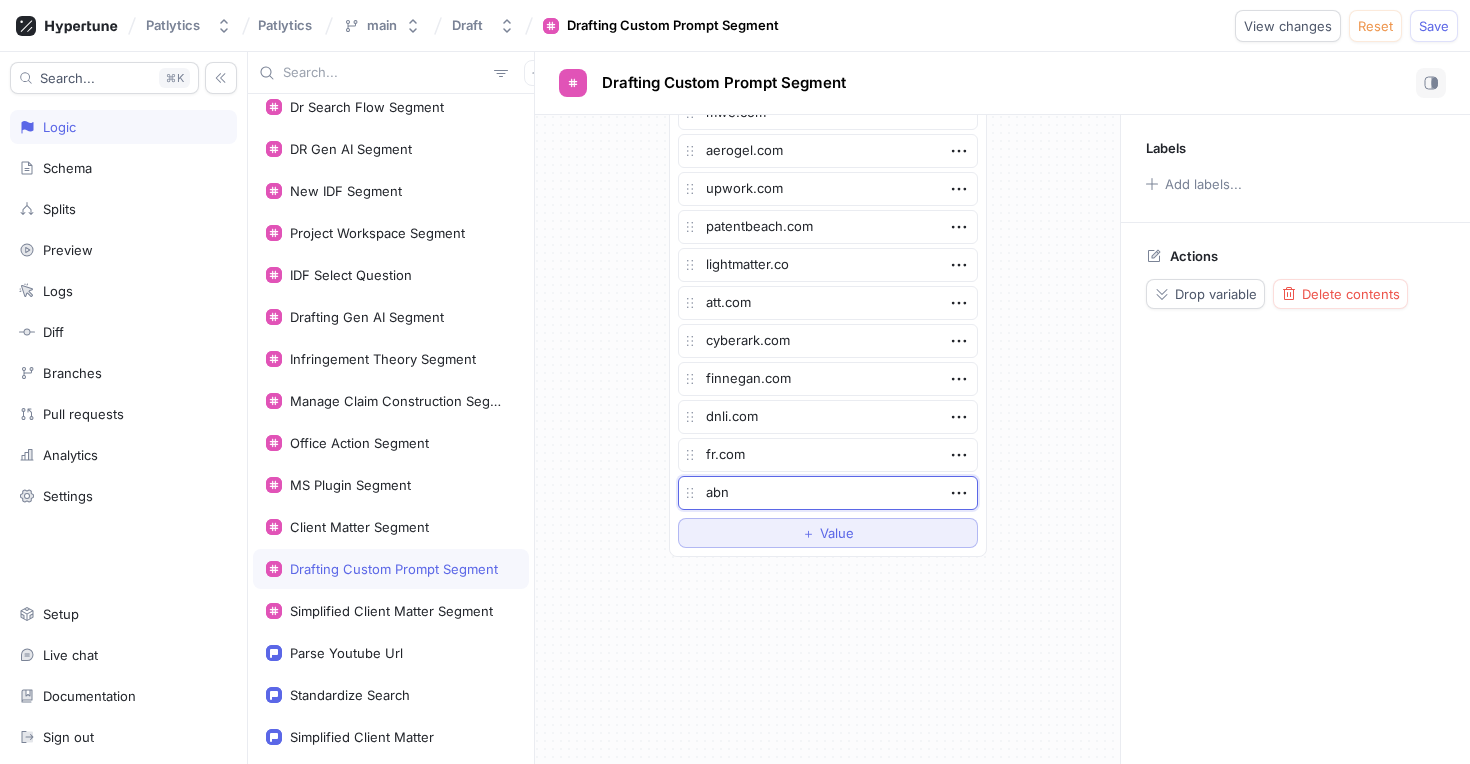 type on "x" 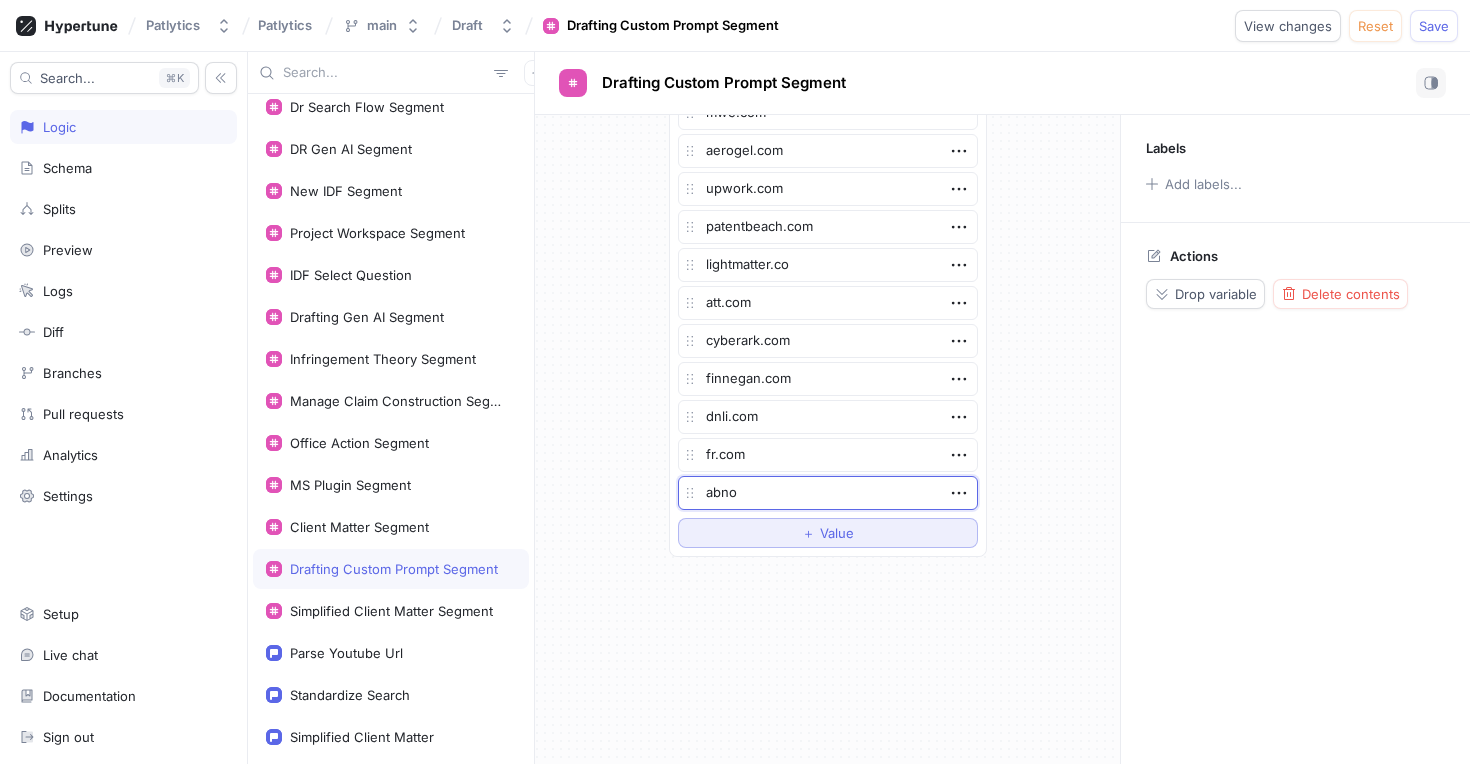 type on "x" 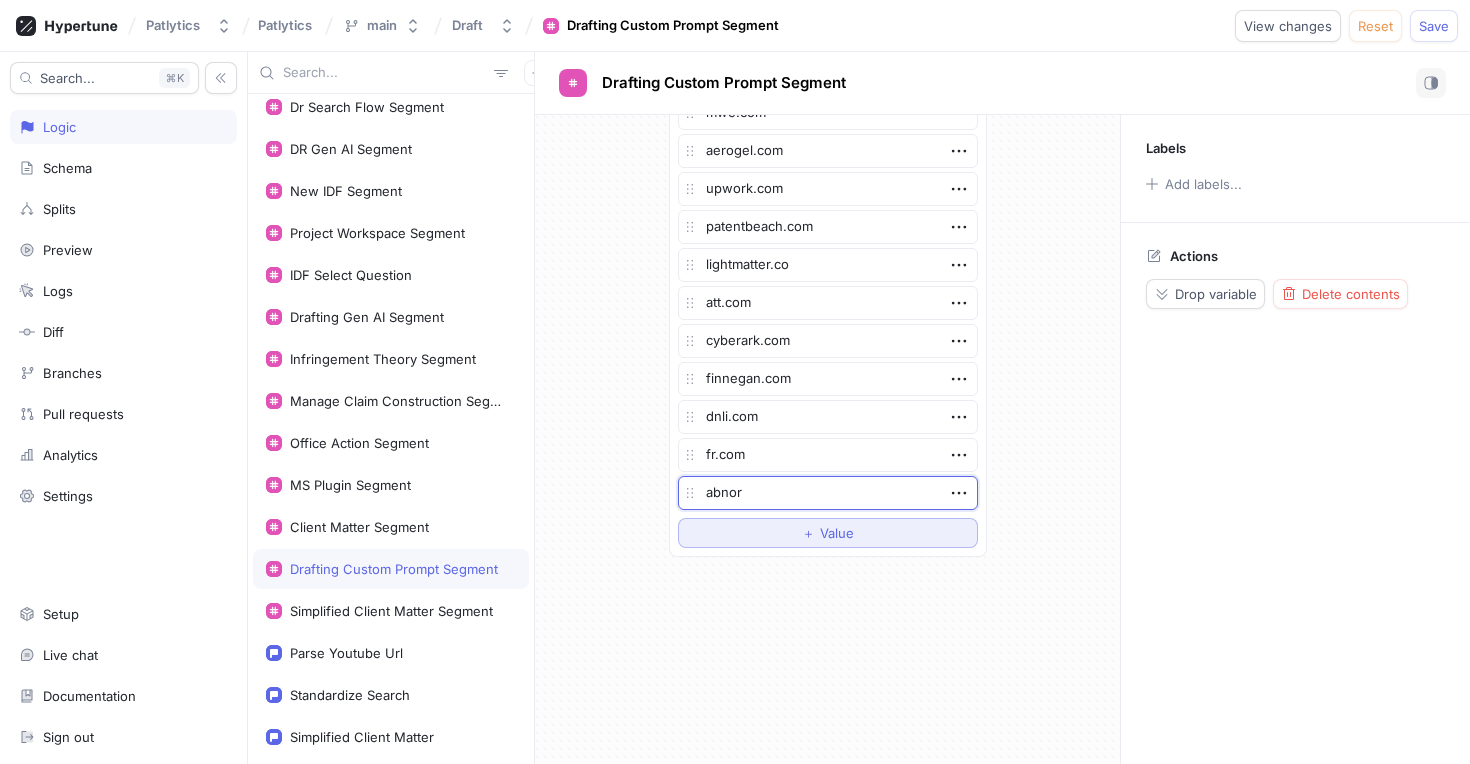 type on "x" 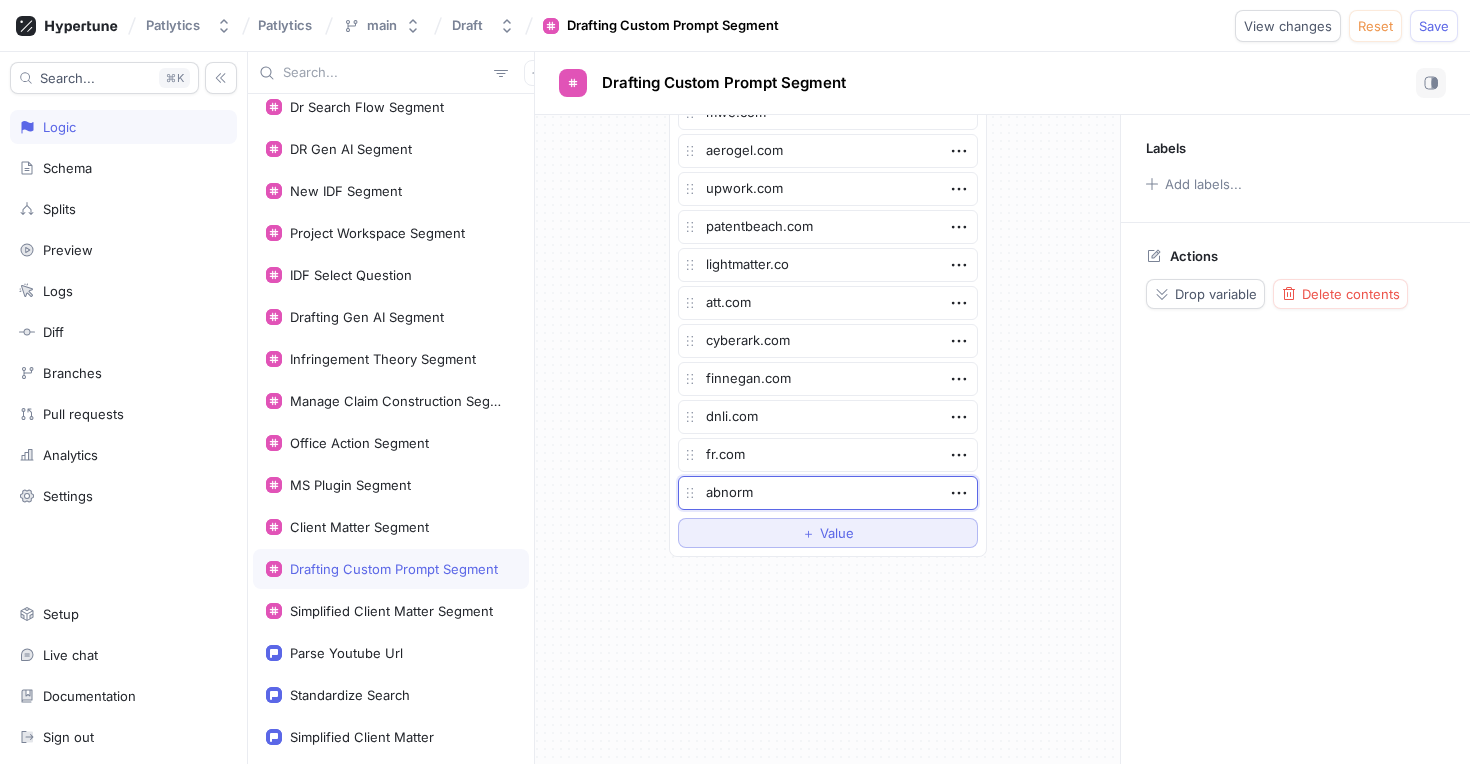 type on "x" 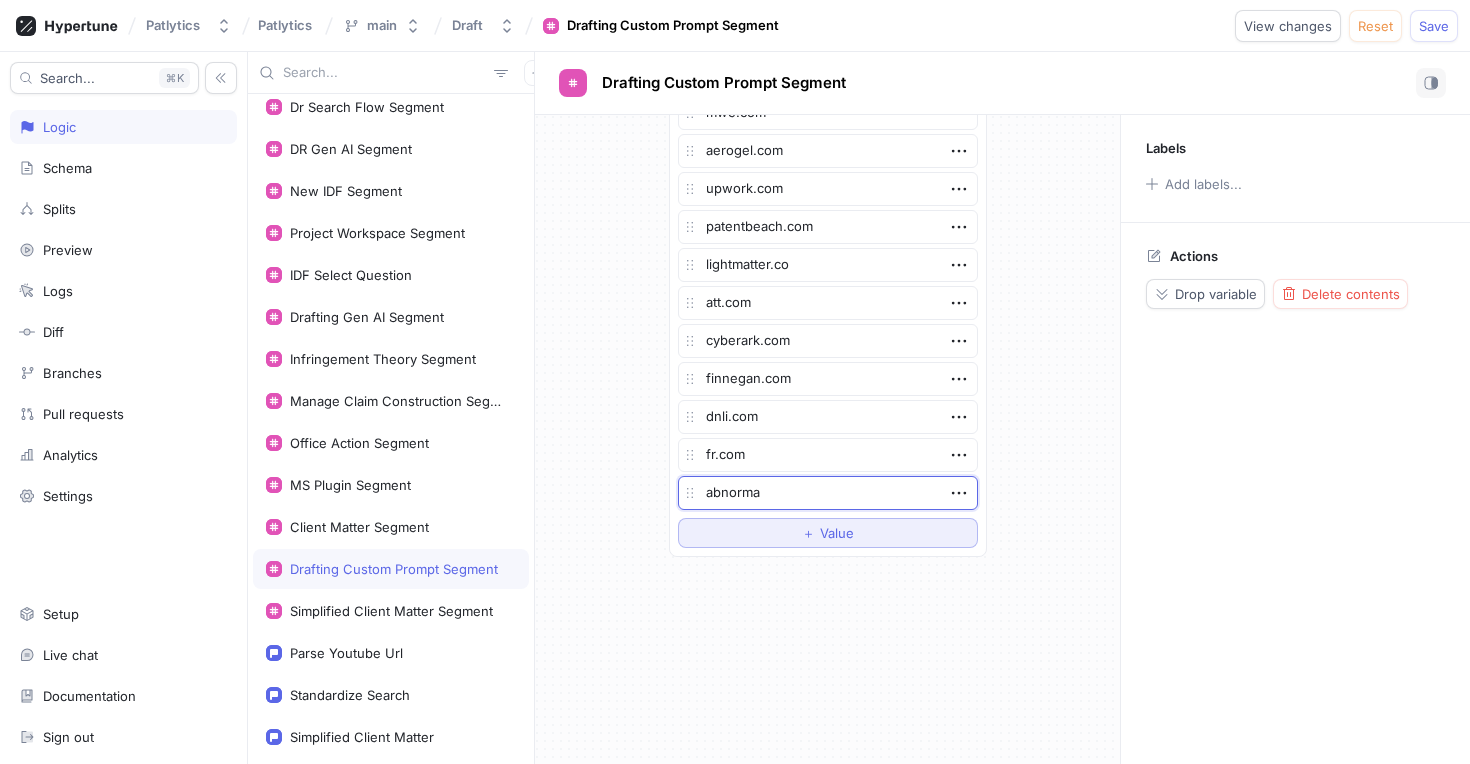 type on "x" 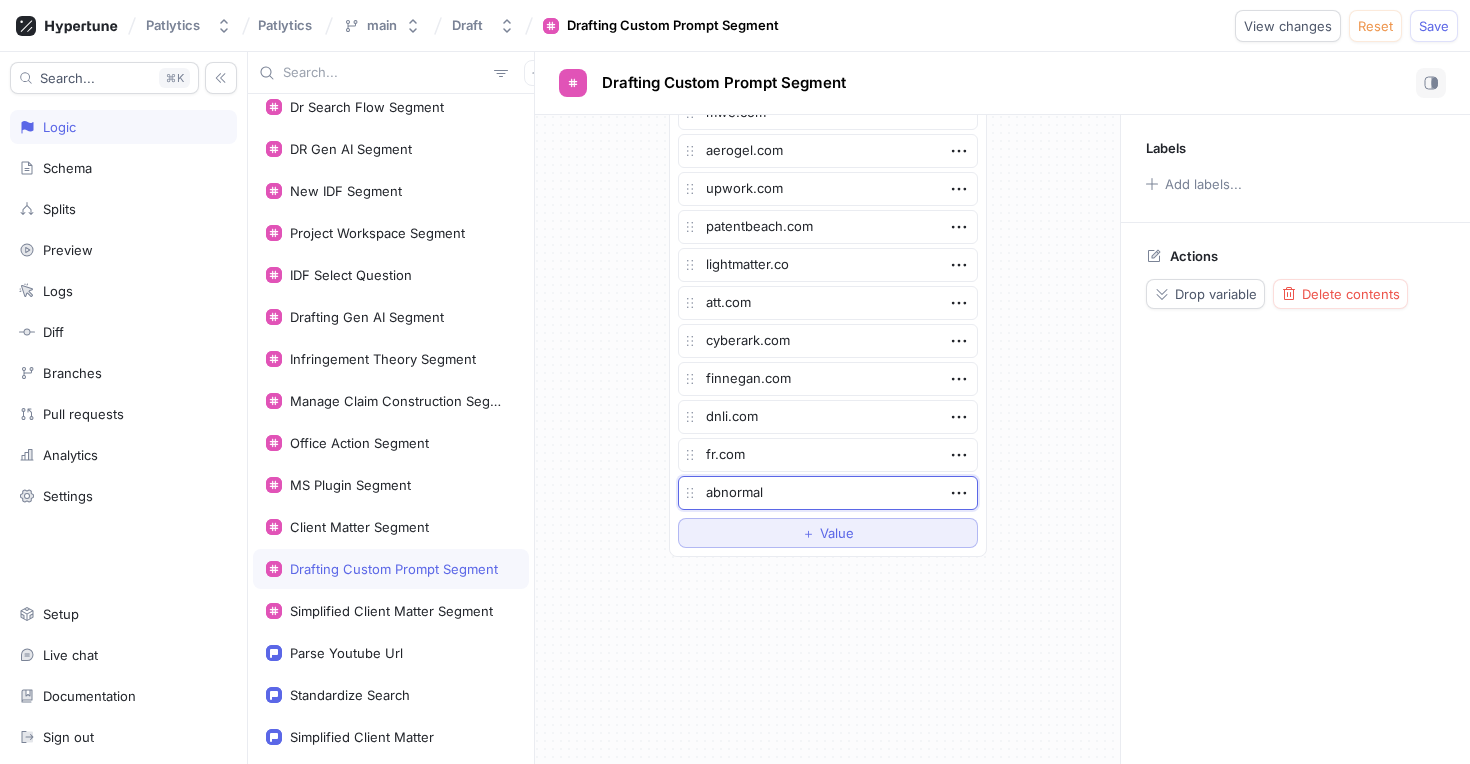 type on "x" 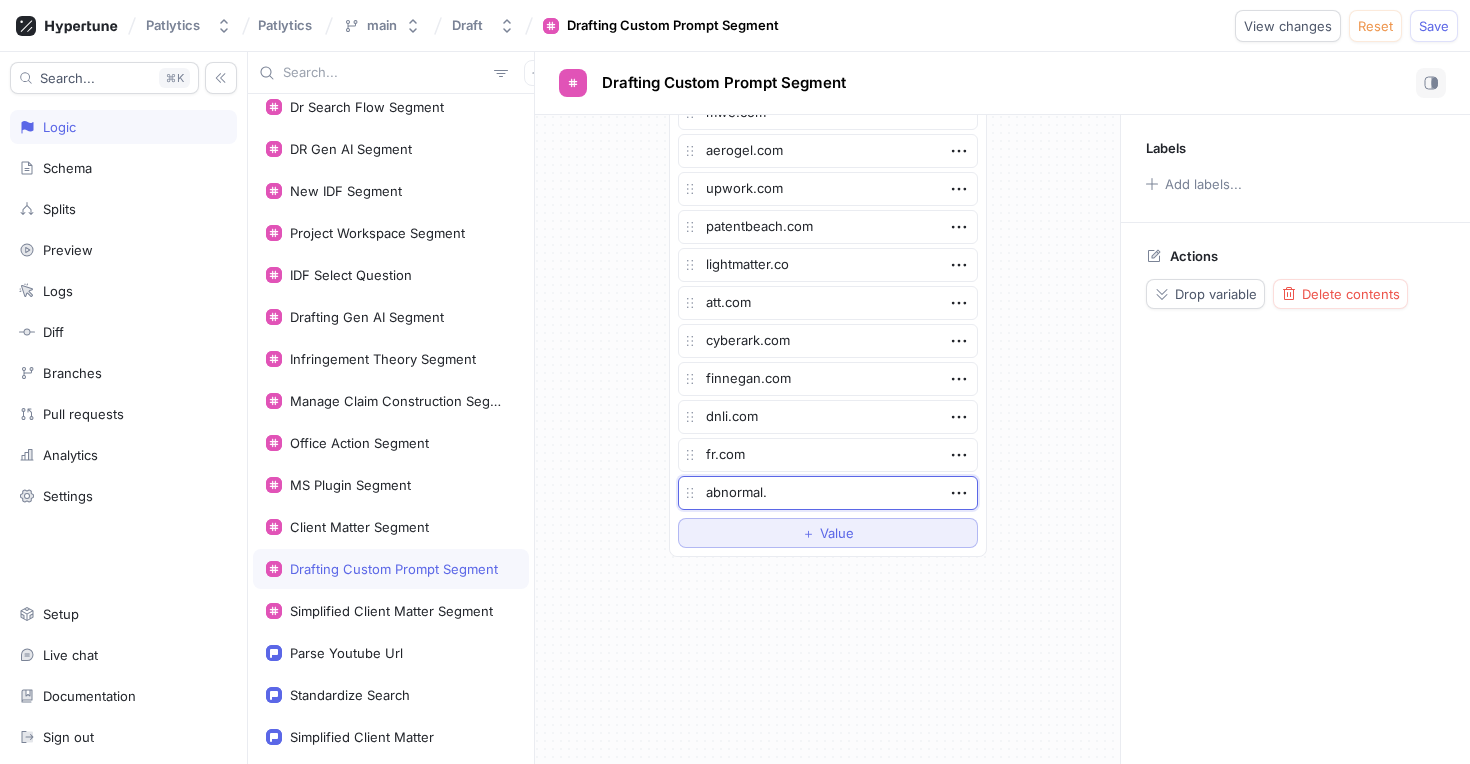 type on "x" 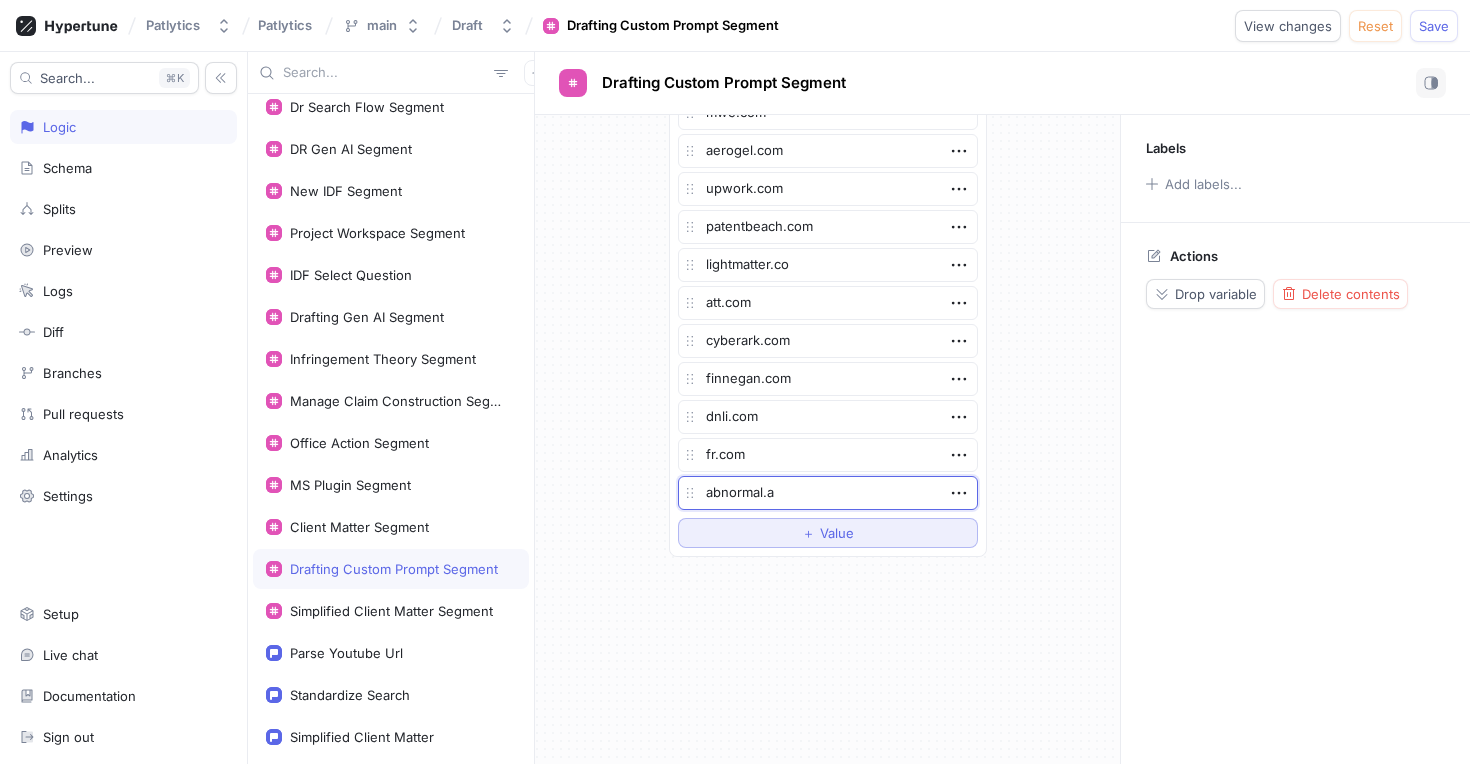 type on "x" 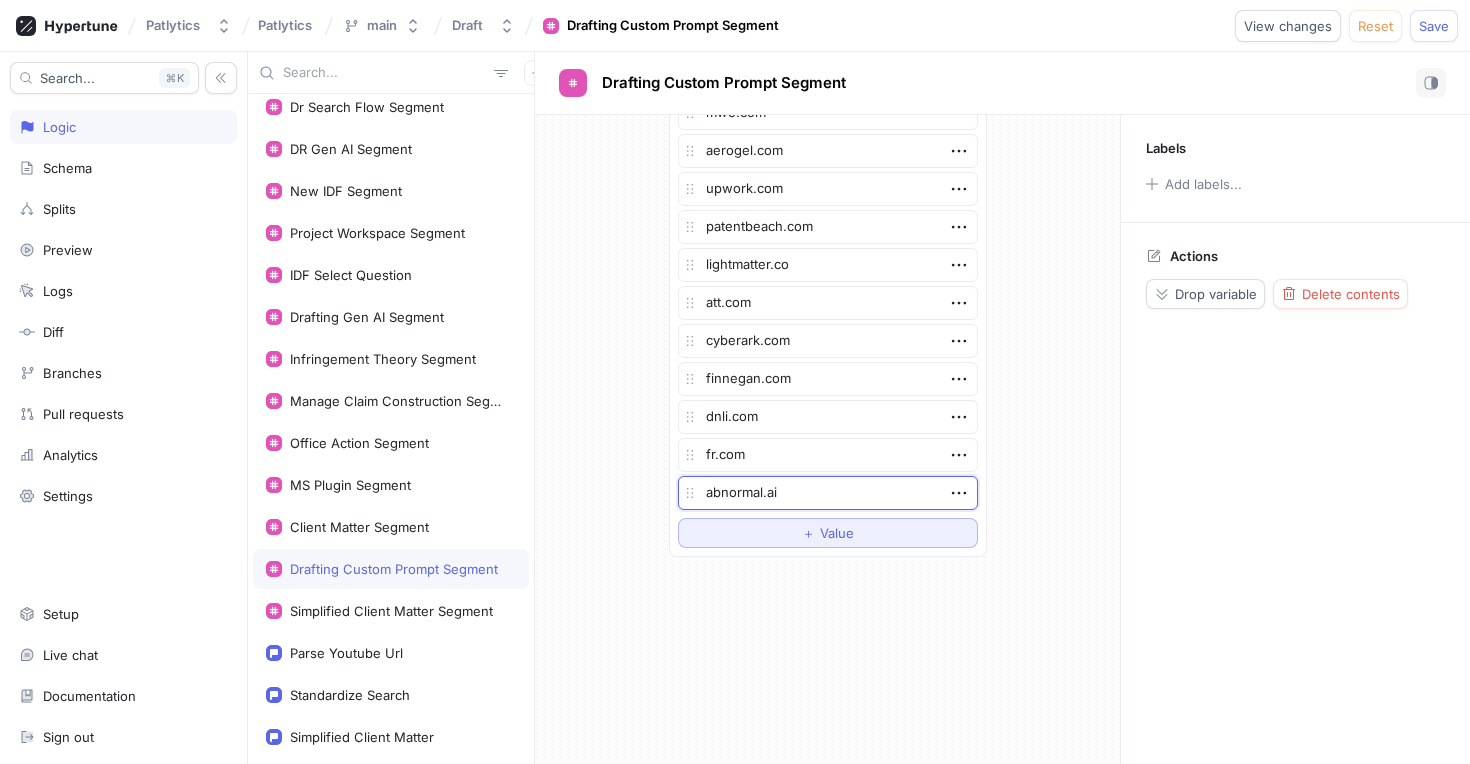 type on "x" 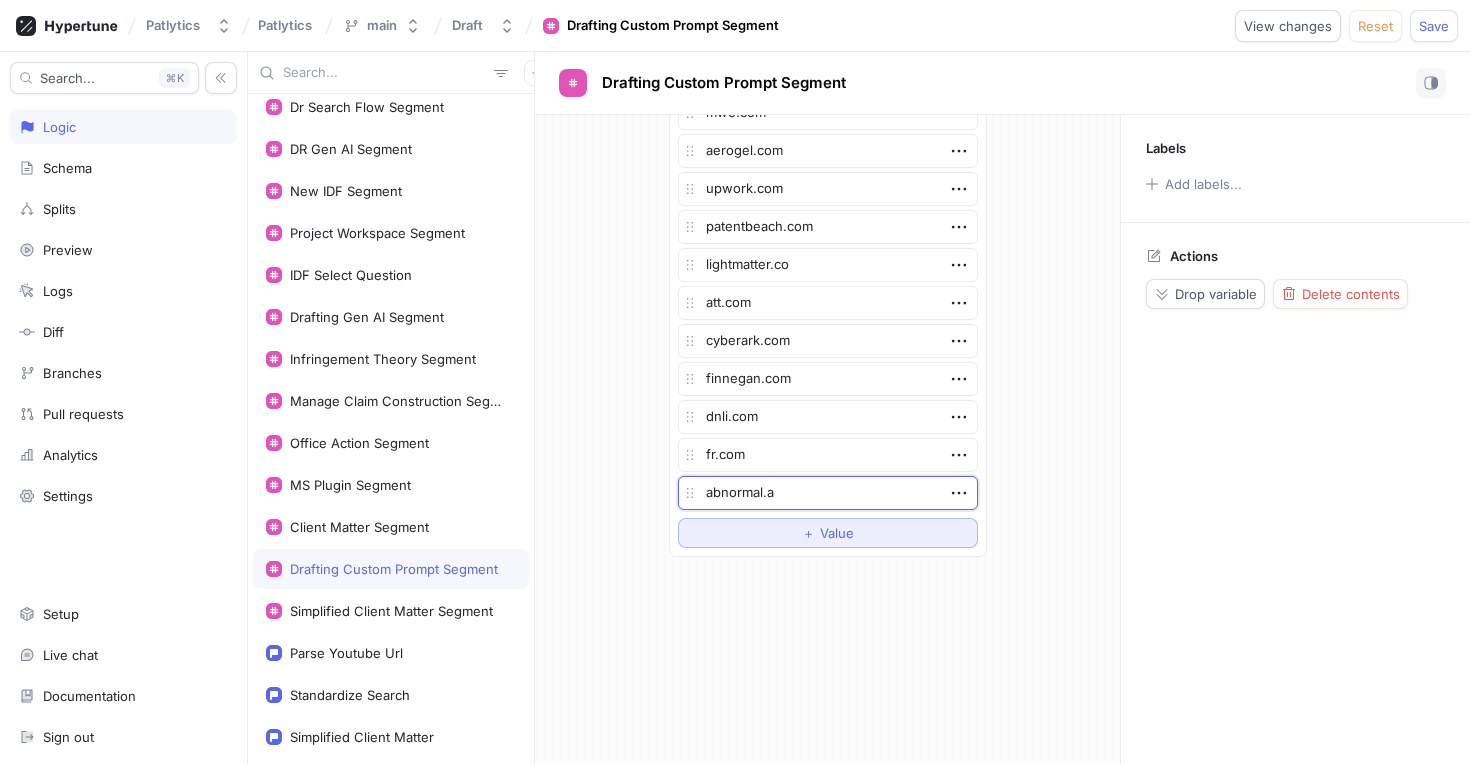 type on "x" 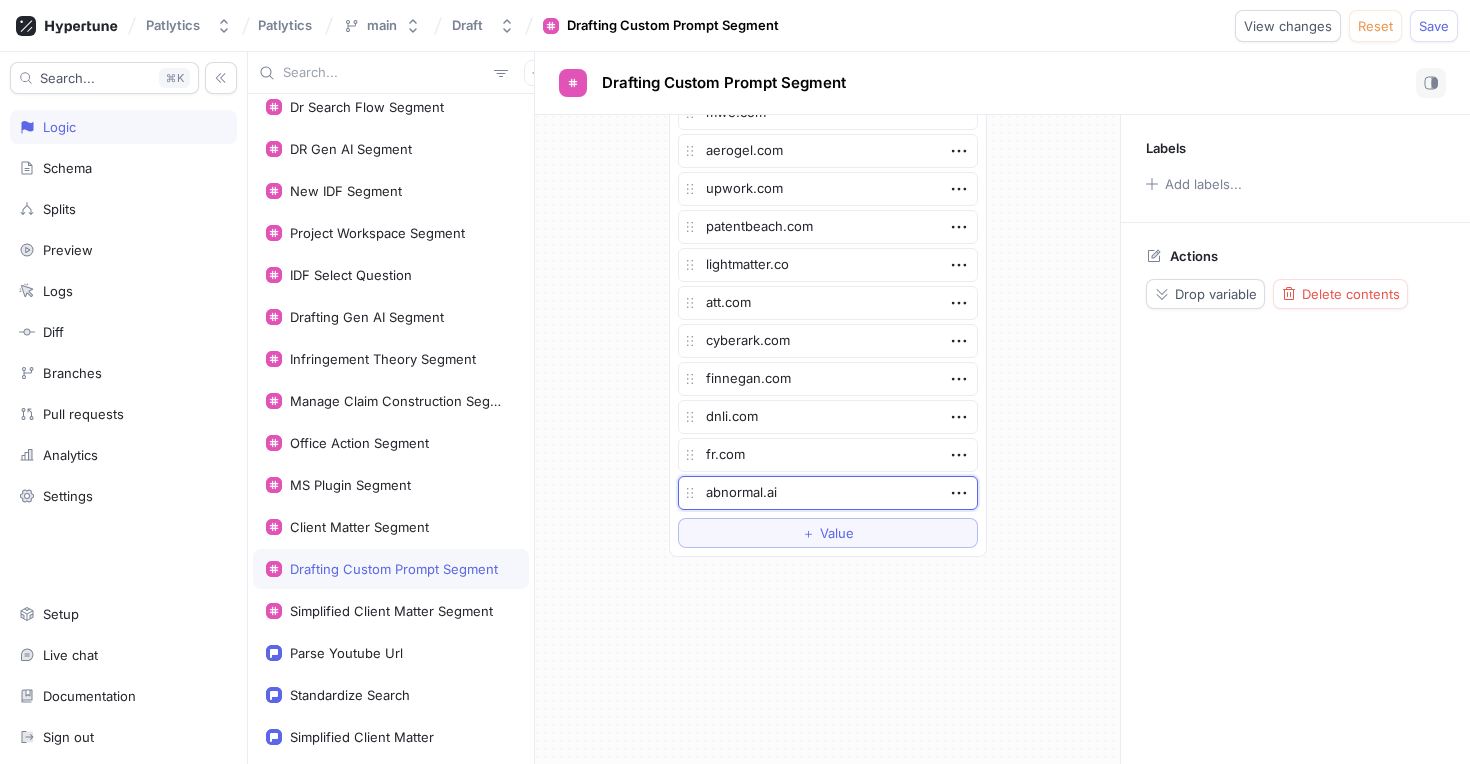 click on "abnormal.ai" at bounding box center (828, 493) 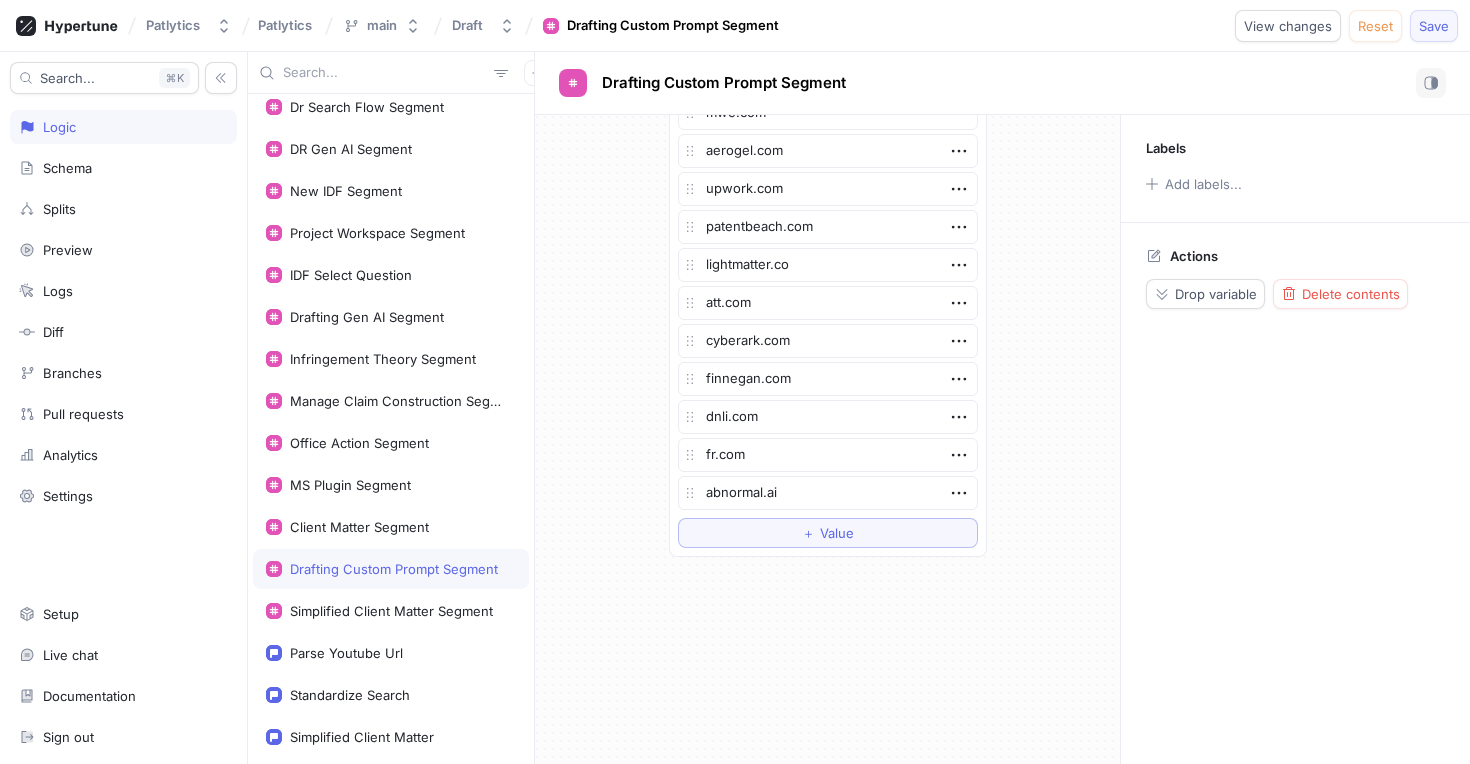 click on "Save" at bounding box center [1434, 26] 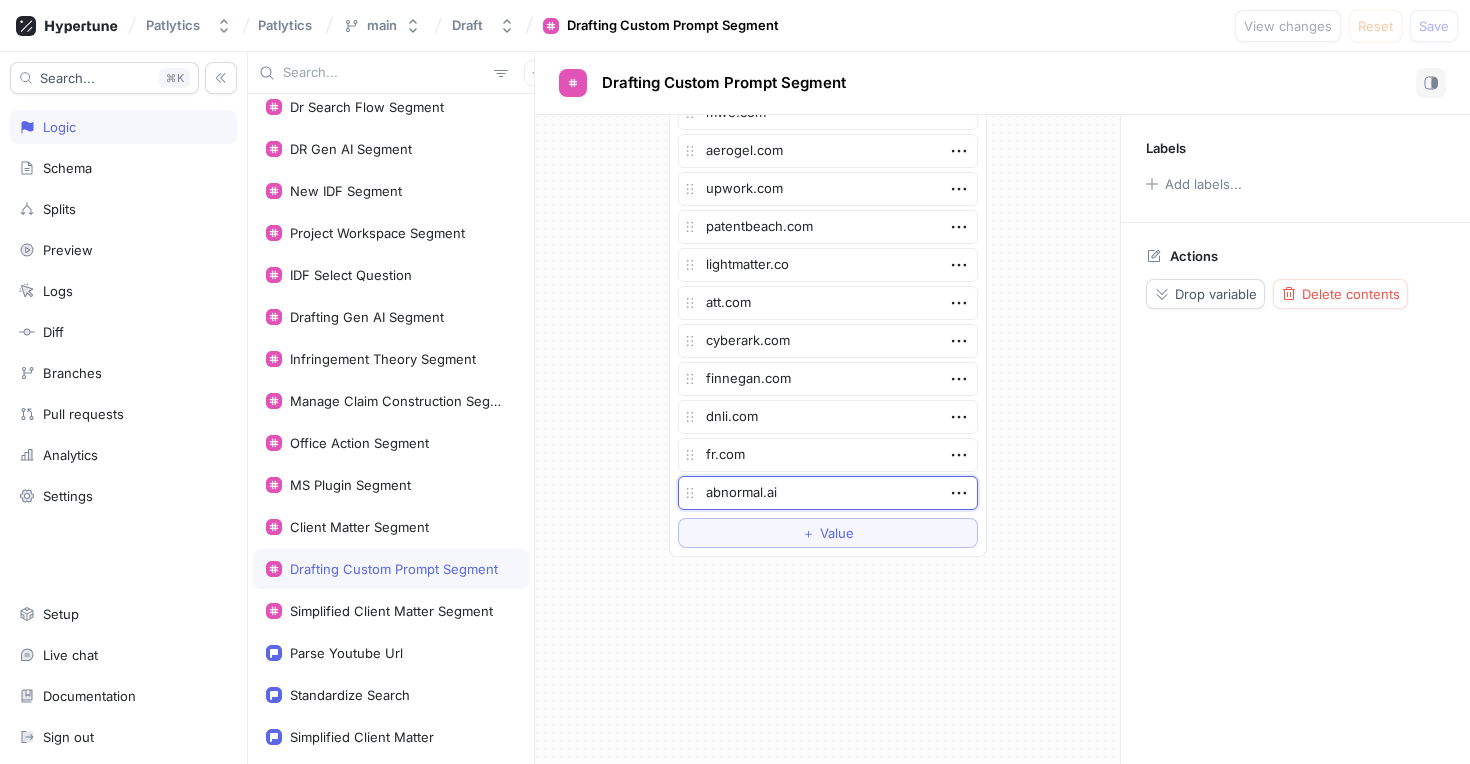 click on "abnormal.ai" at bounding box center (828, 493) 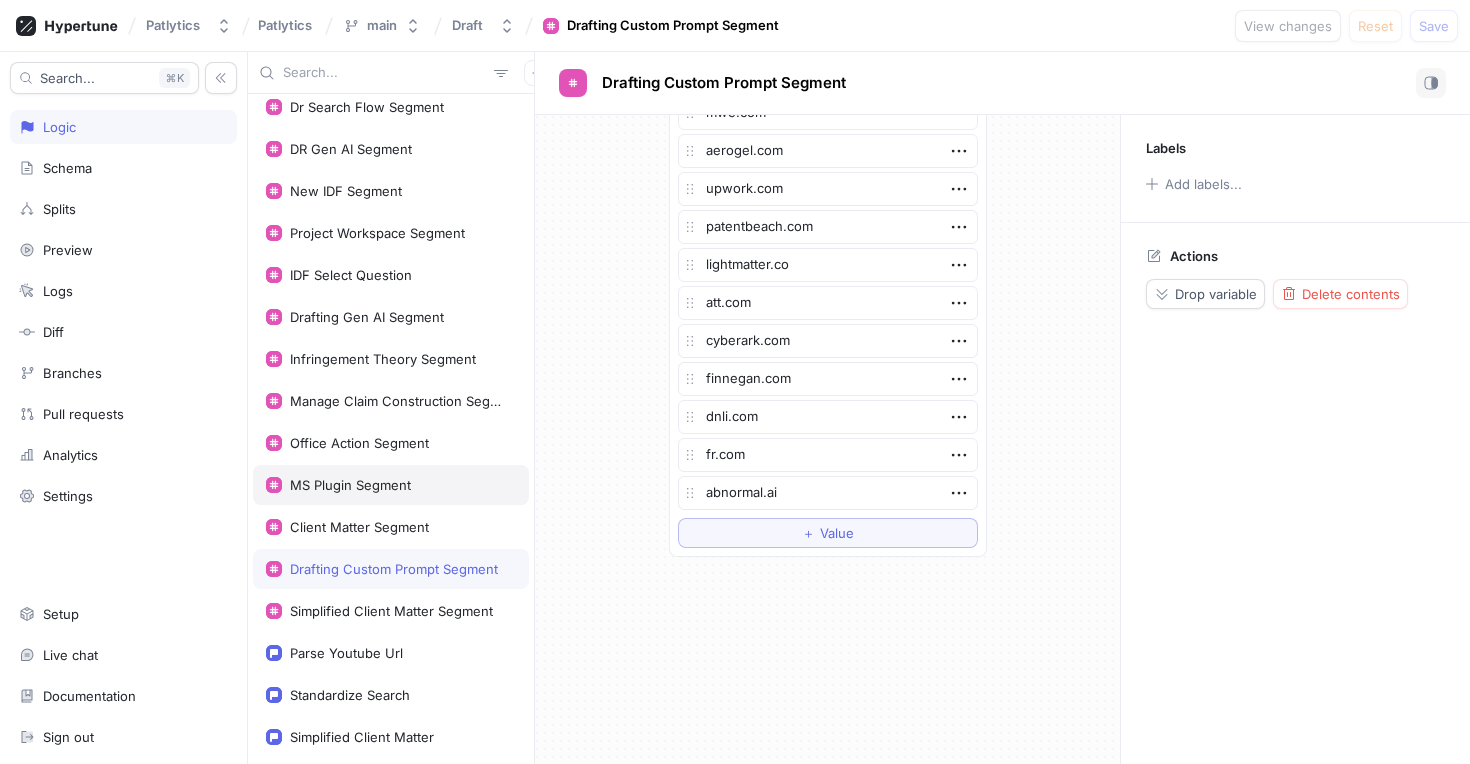 click on "MS Plugin Segment" at bounding box center [391, 485] 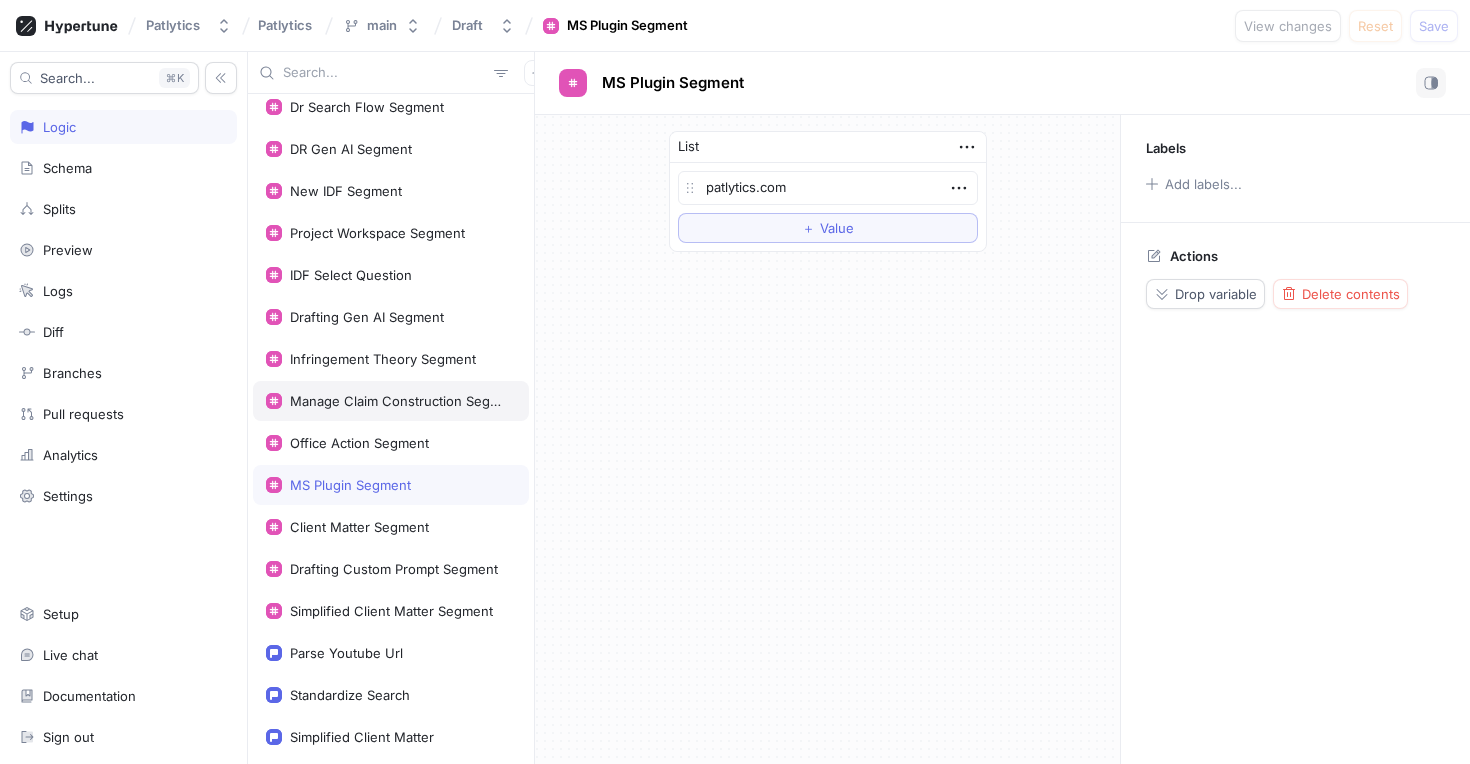 click on "Manage Claim Construction Segment" at bounding box center (391, 401) 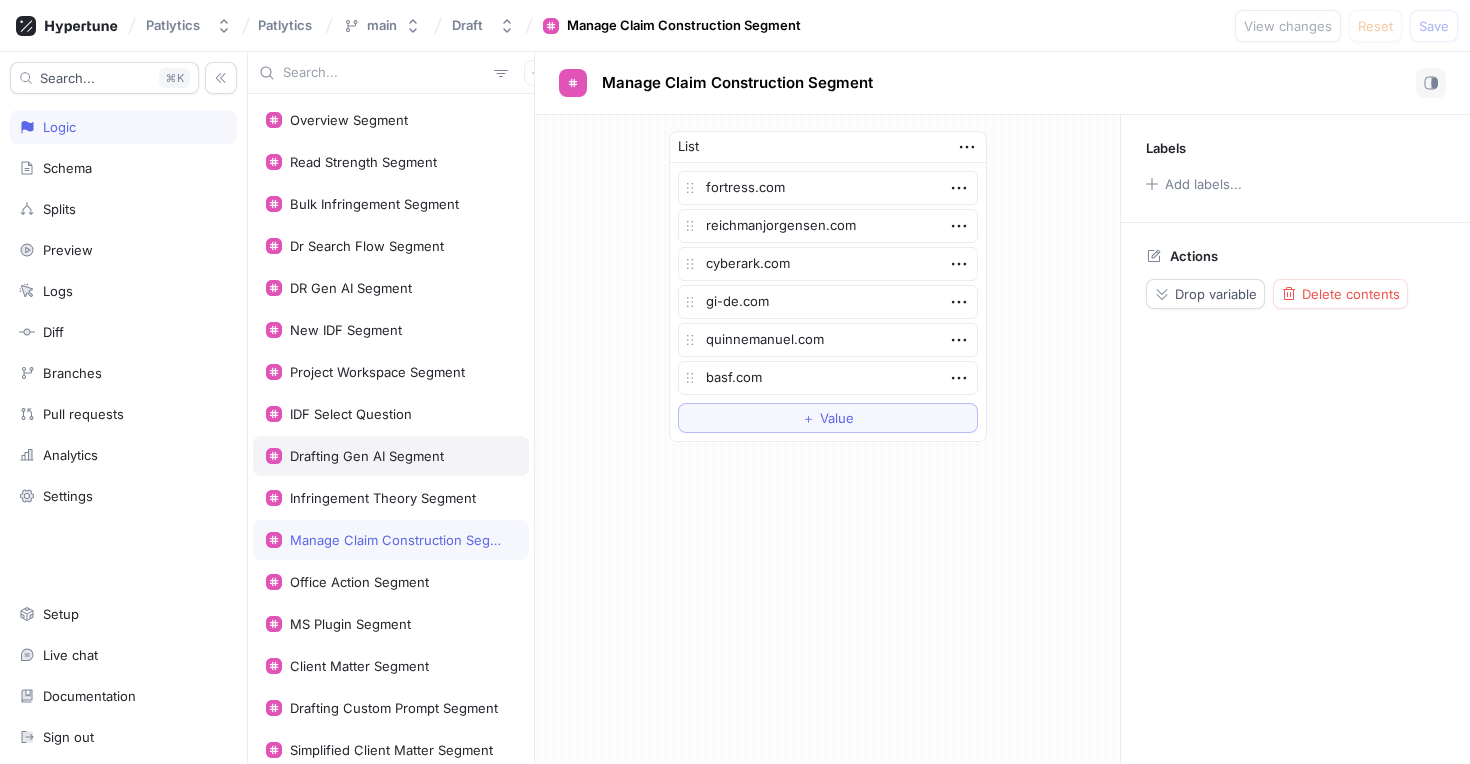 scroll, scrollTop: 375, scrollLeft: 0, axis: vertical 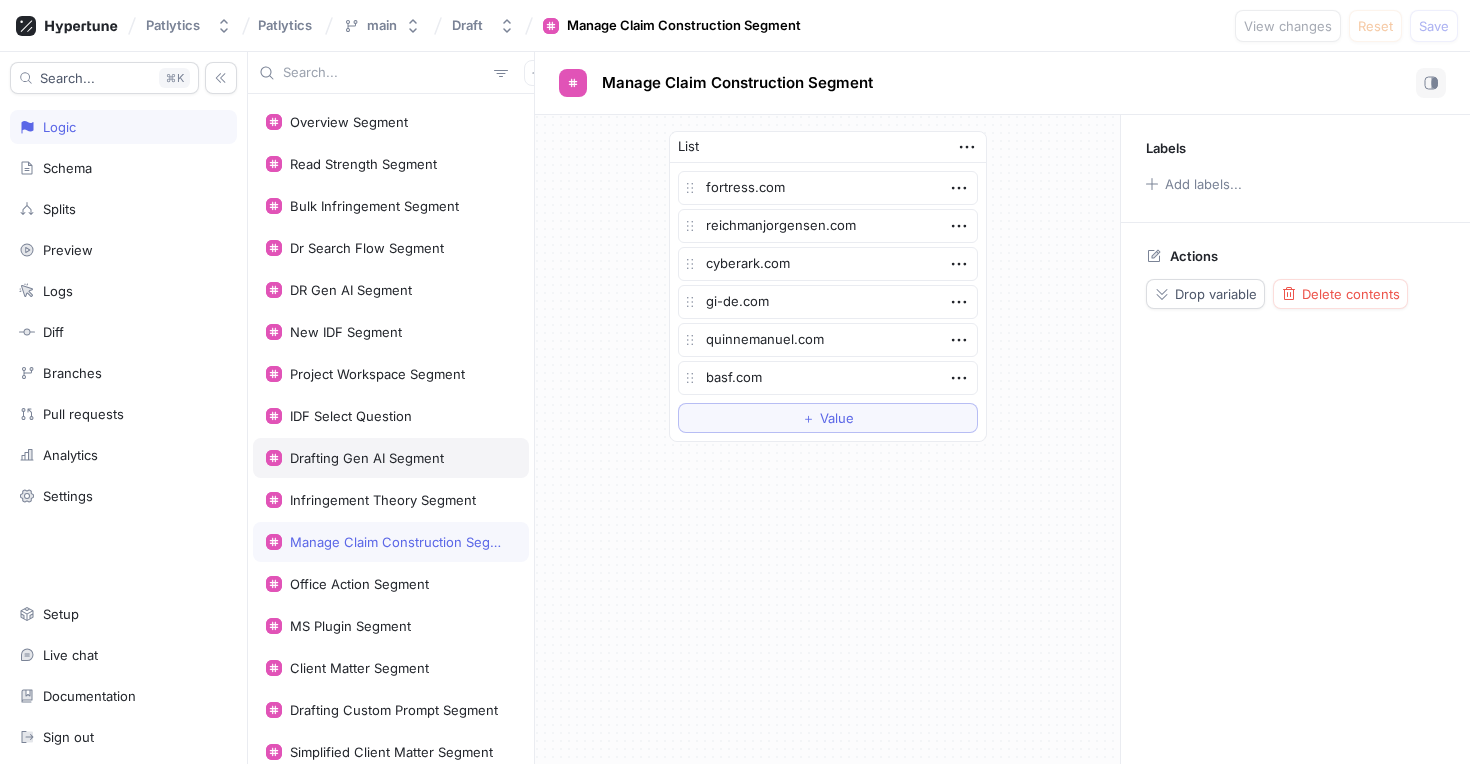 click on "Drafting Gen AI Segment" at bounding box center (367, 458) 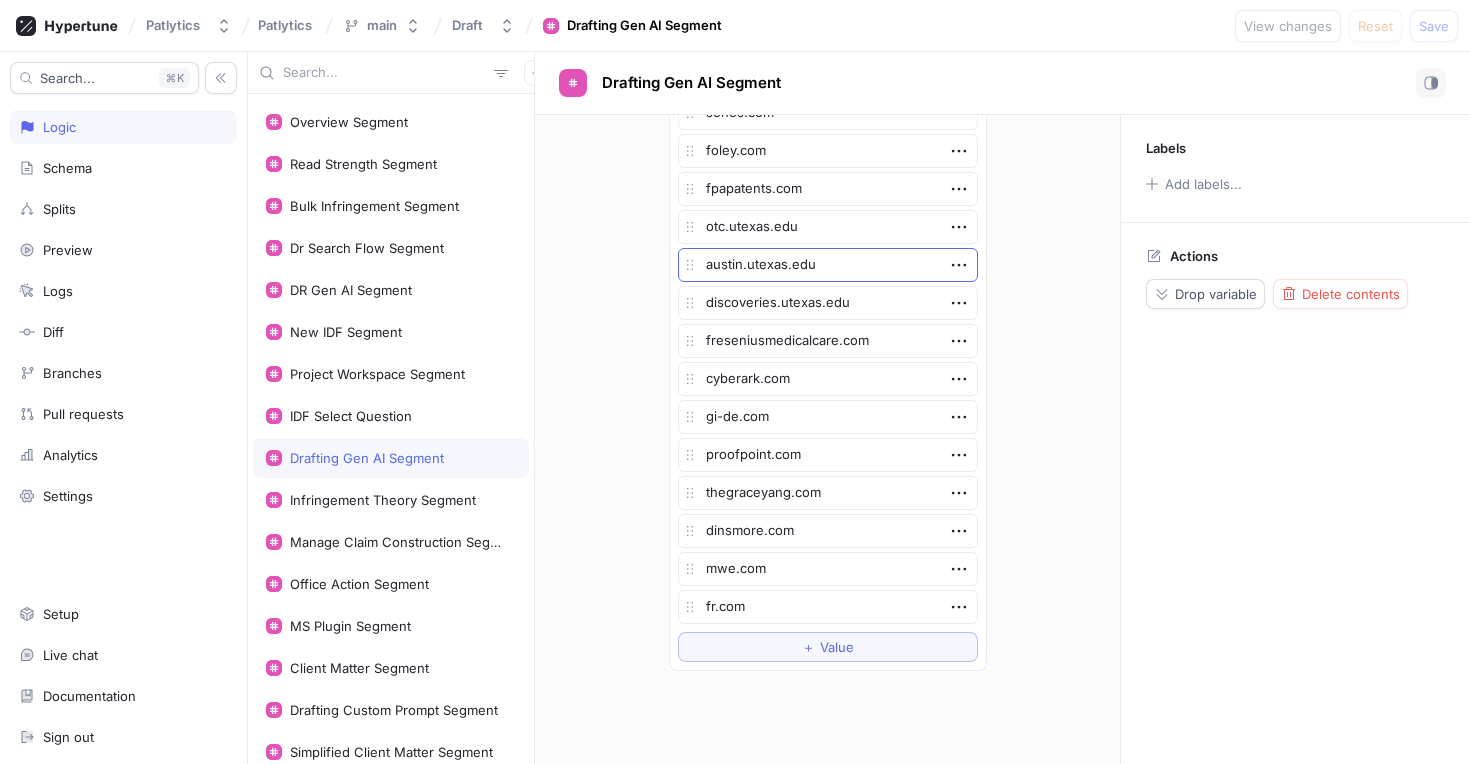 scroll, scrollTop: 392, scrollLeft: 0, axis: vertical 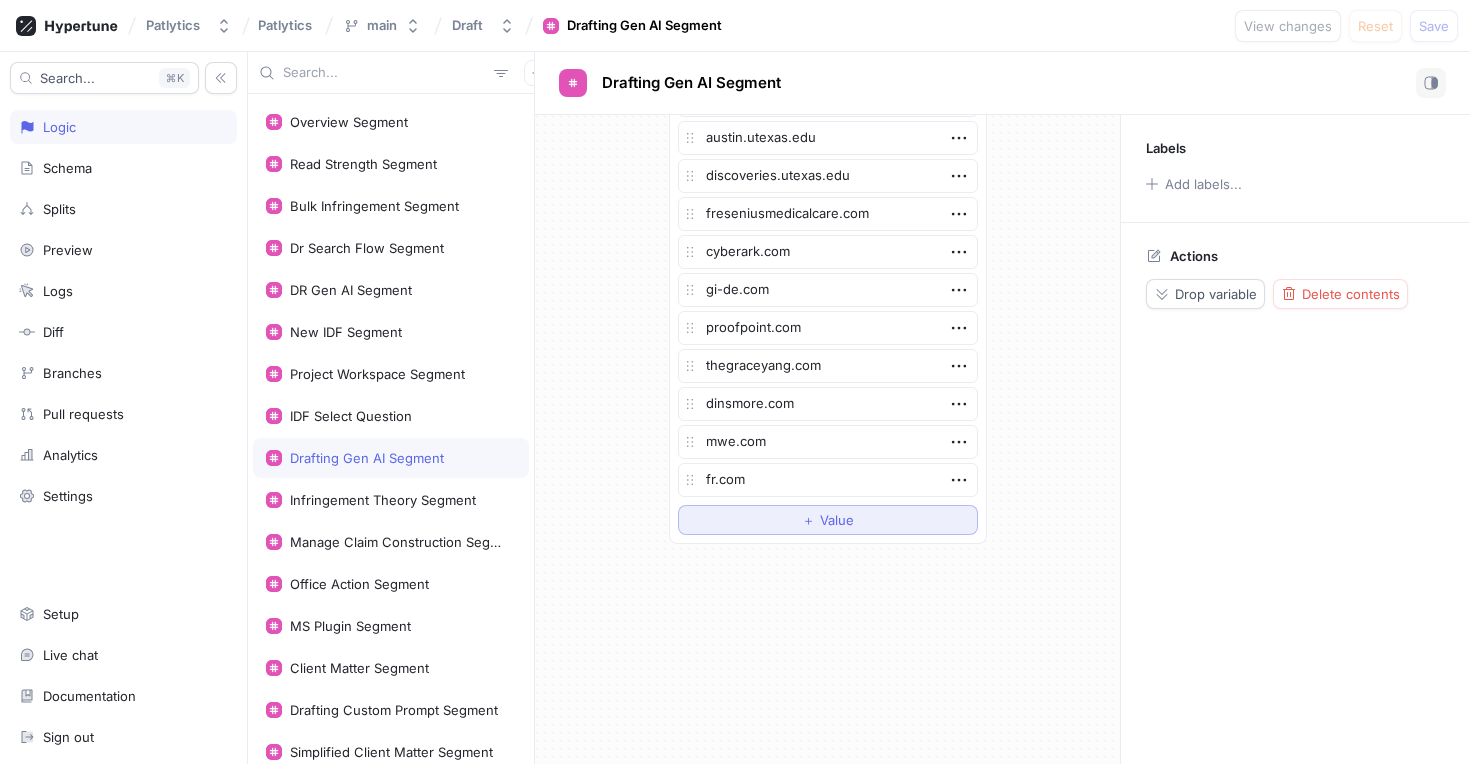 click on "＋ Value" at bounding box center (828, 520) 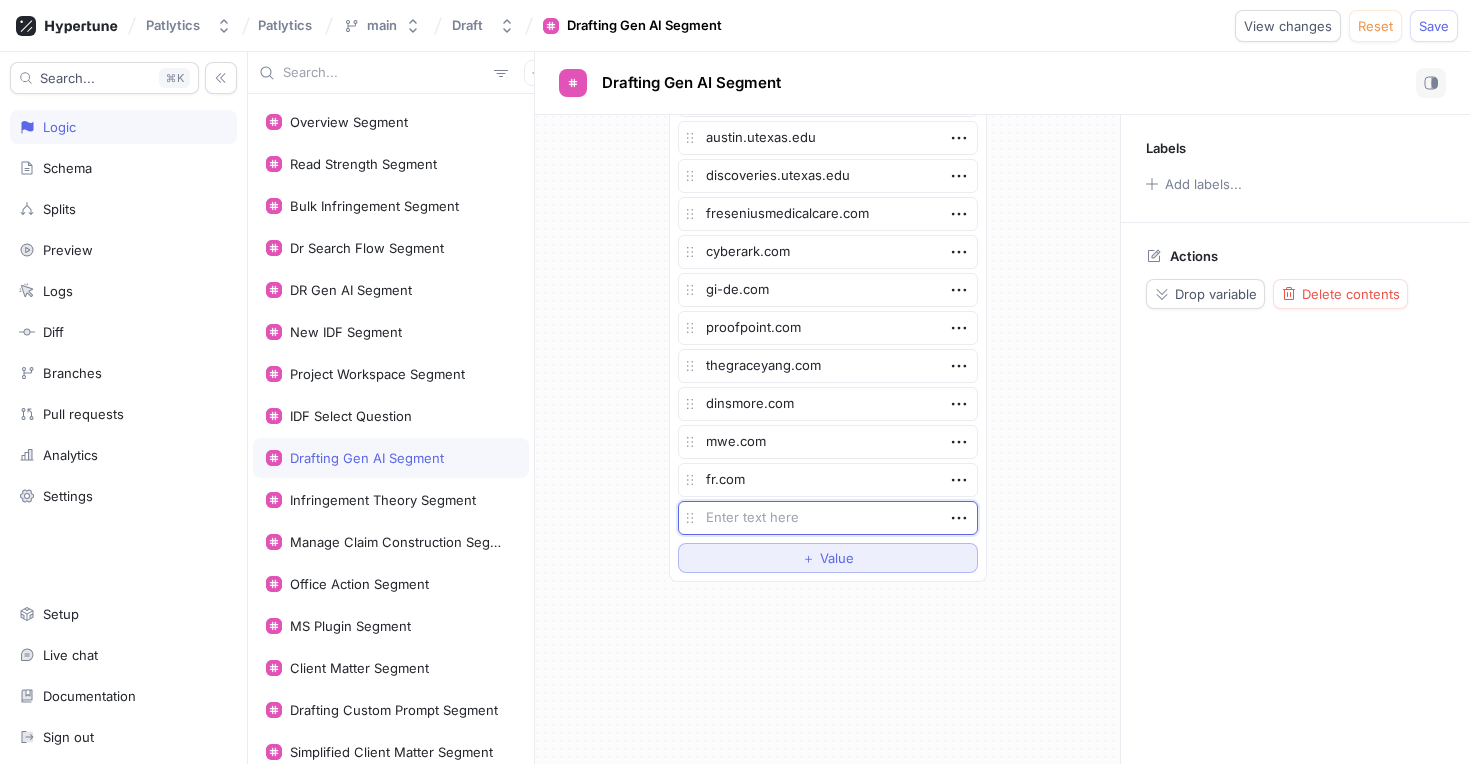 type on "x" 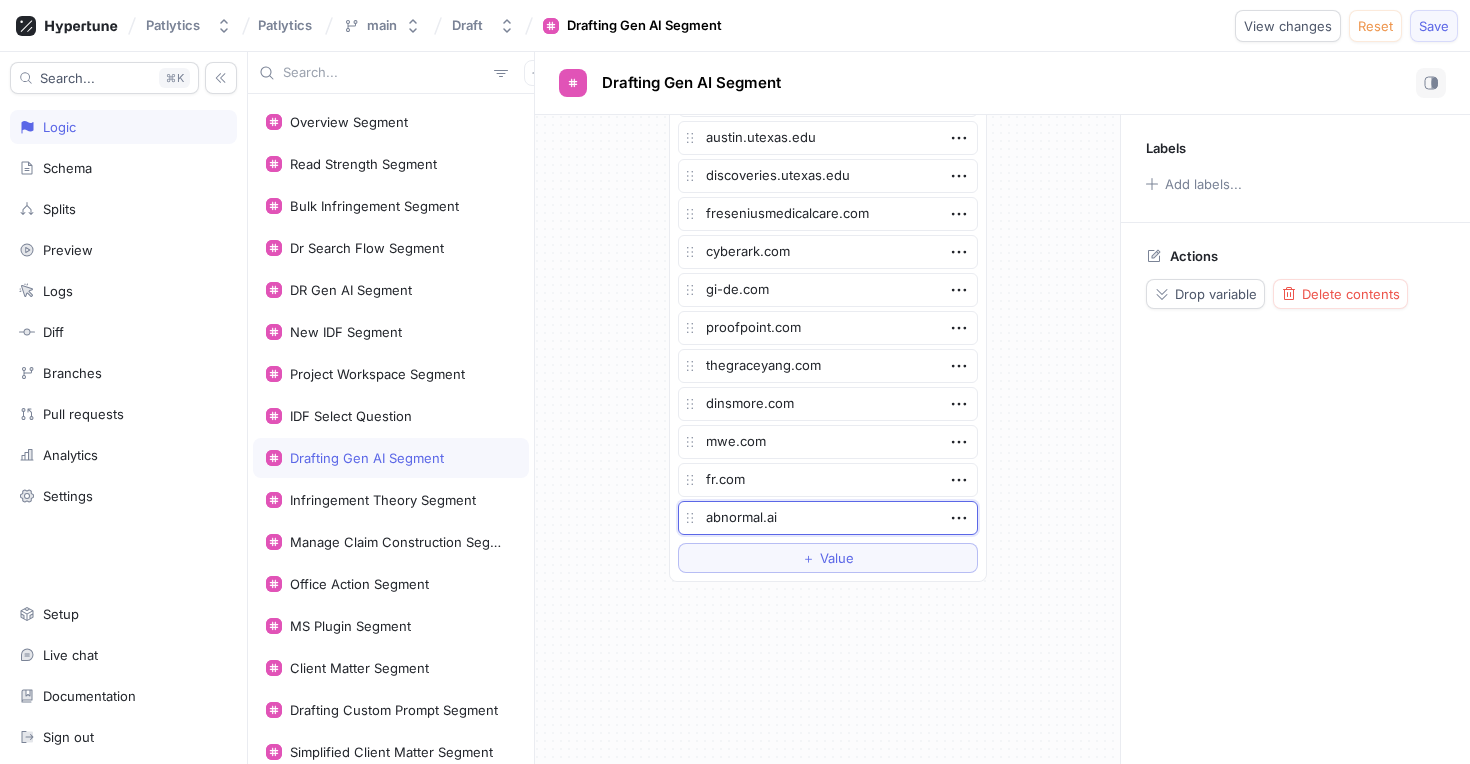 type on "abnormal.ai" 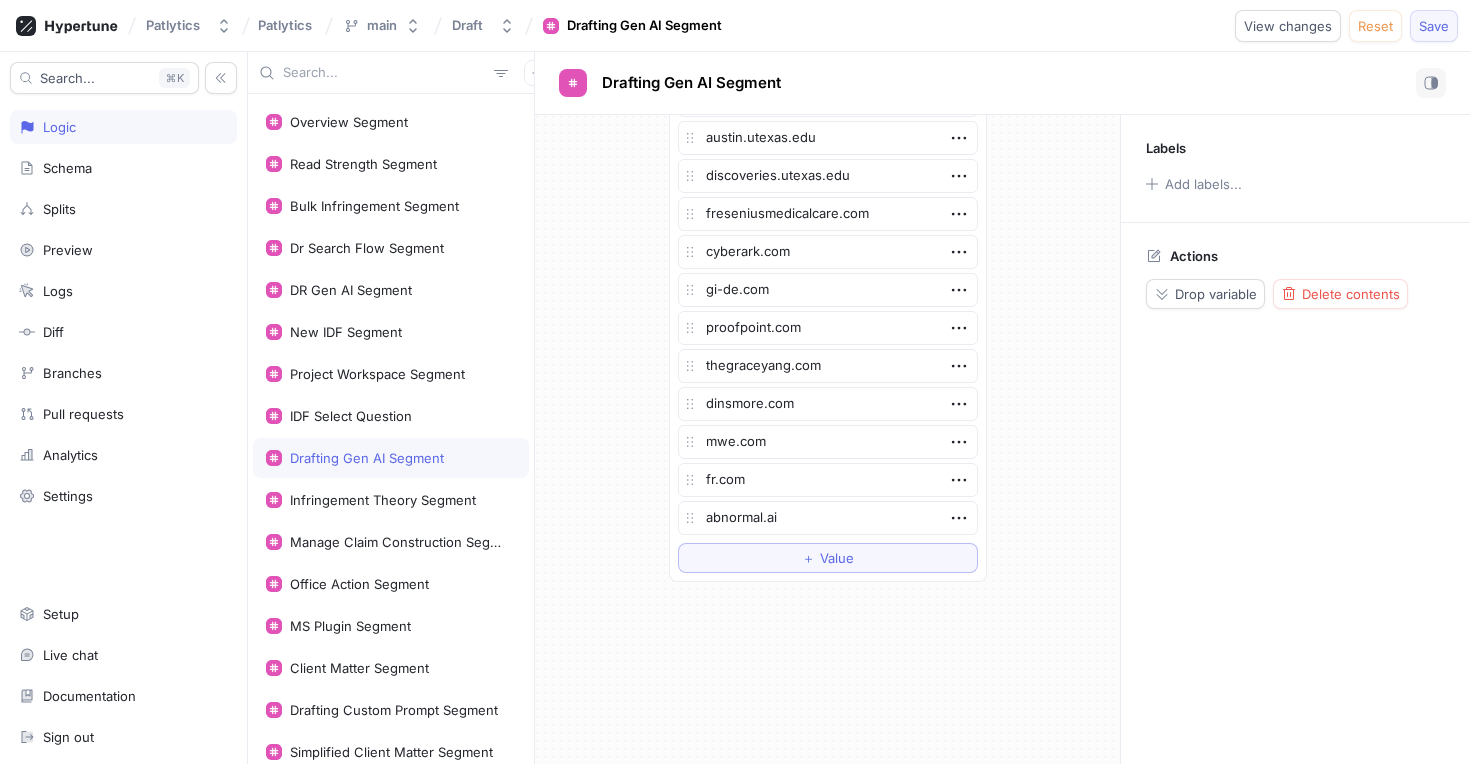 click on "Save" at bounding box center [1434, 26] 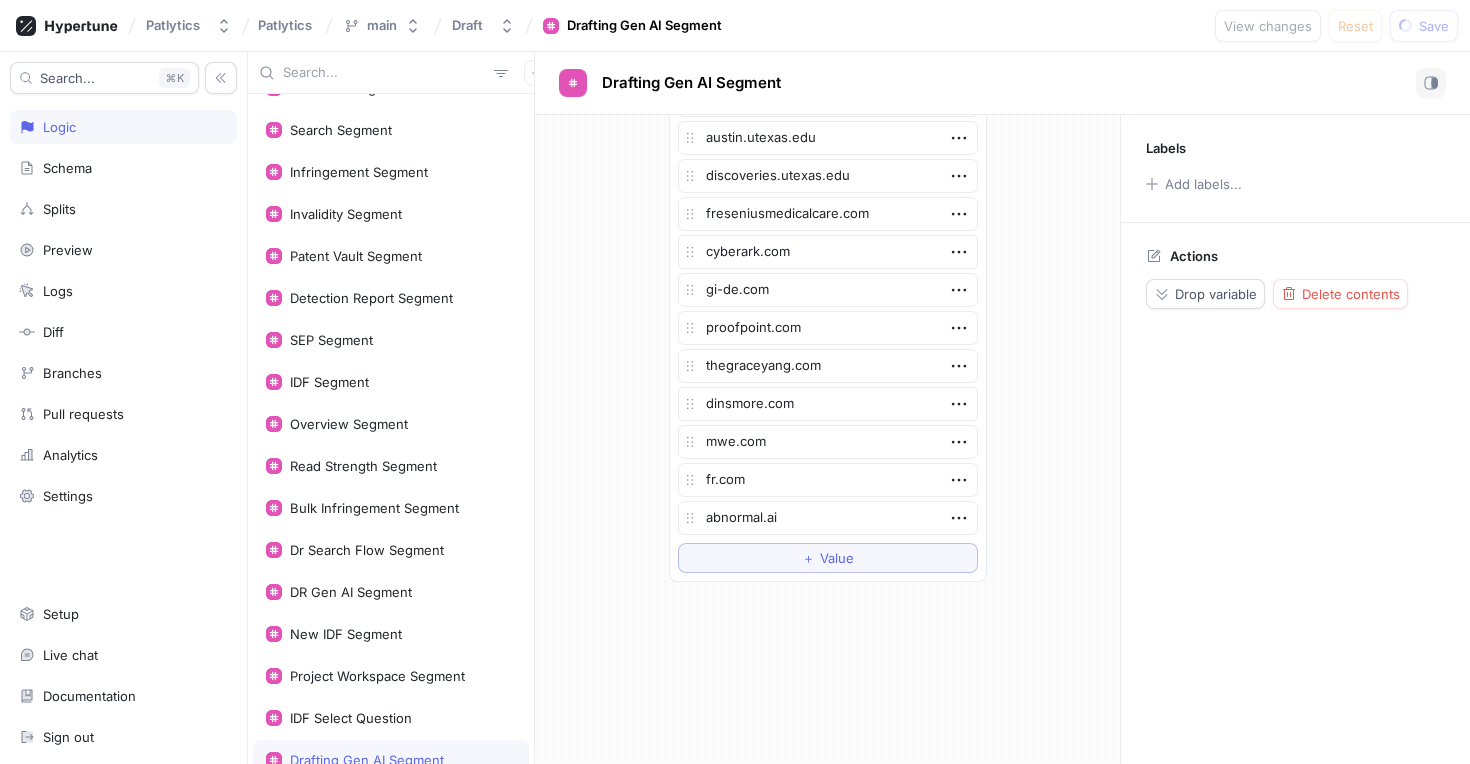 scroll, scrollTop: 0, scrollLeft: 0, axis: both 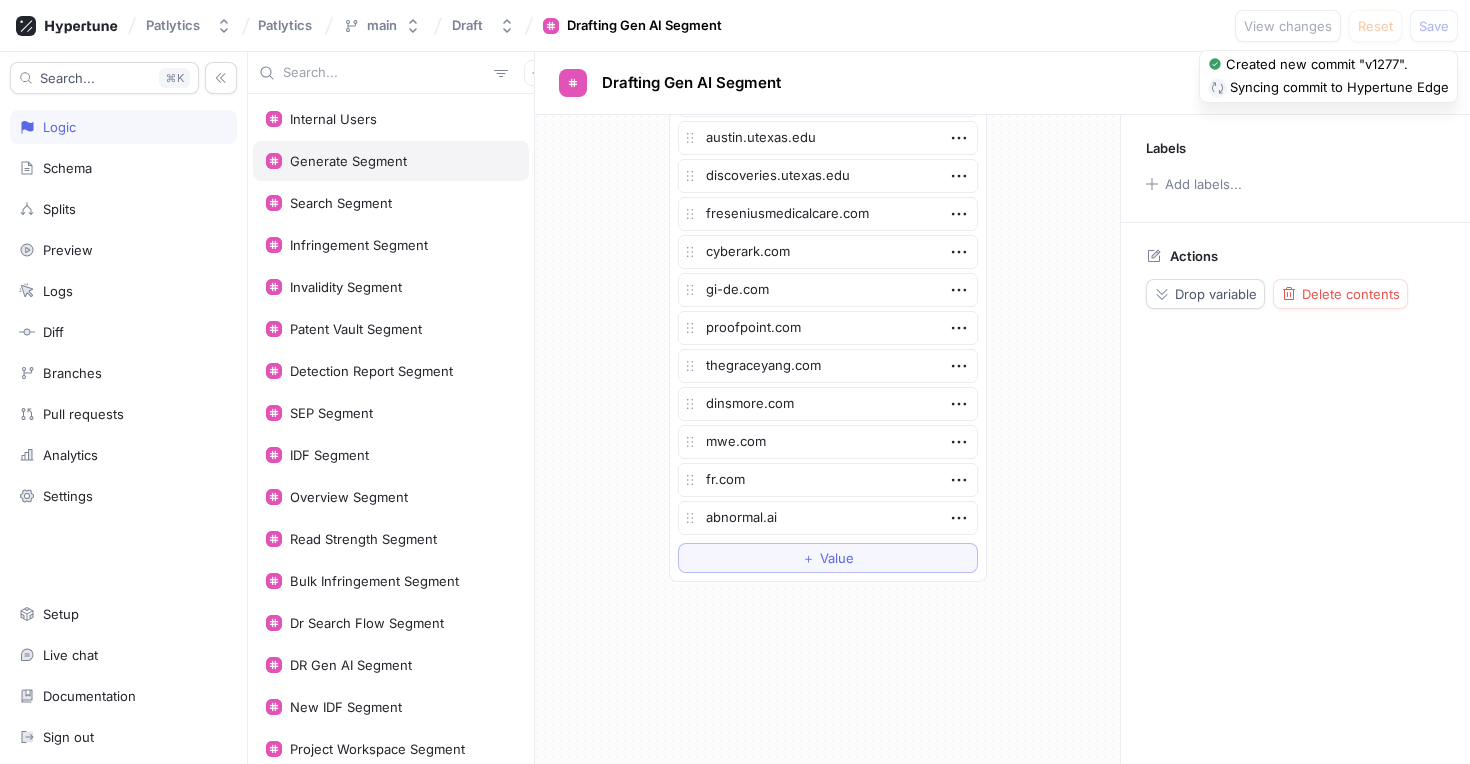 click on "Generate Segment" at bounding box center (391, 161) 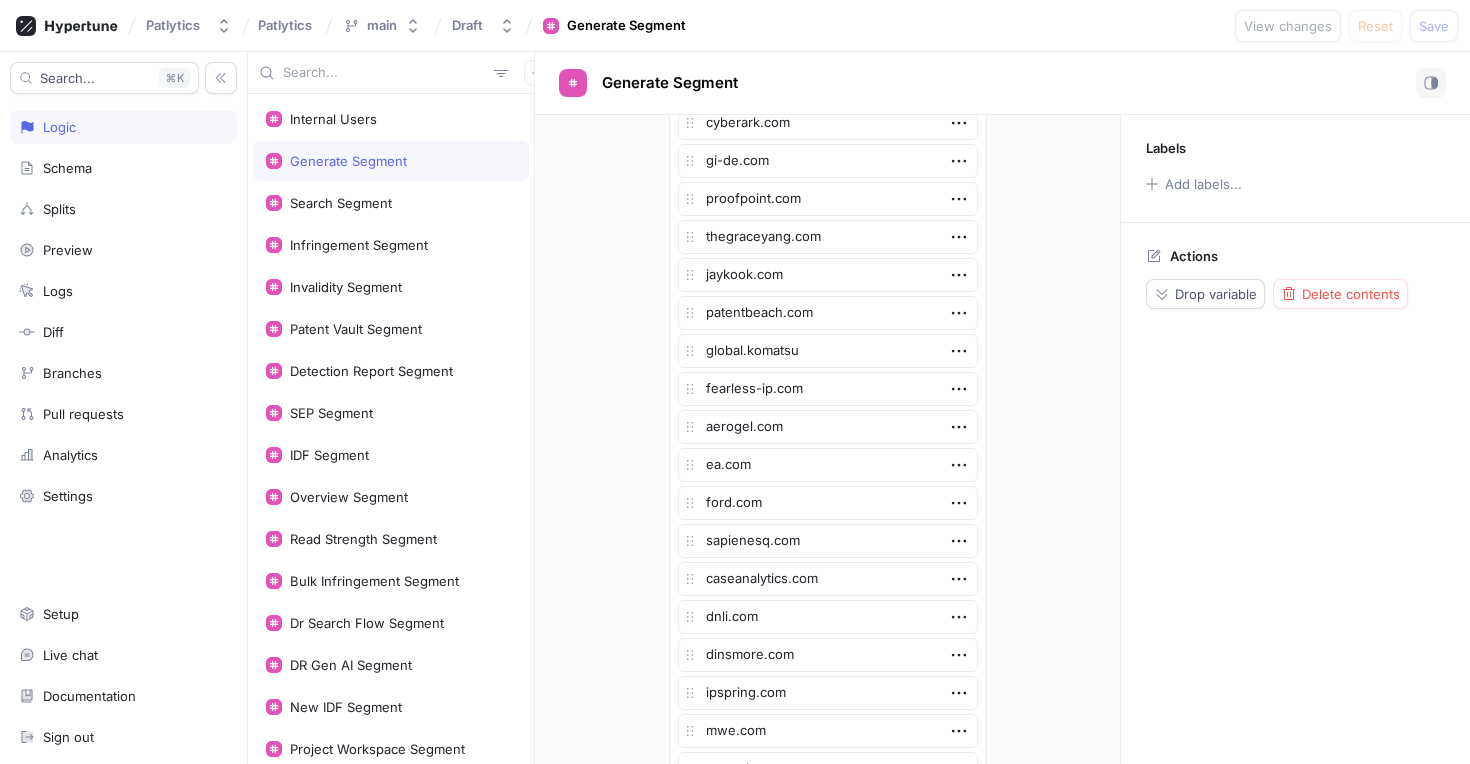scroll, scrollTop: 2697, scrollLeft: 0, axis: vertical 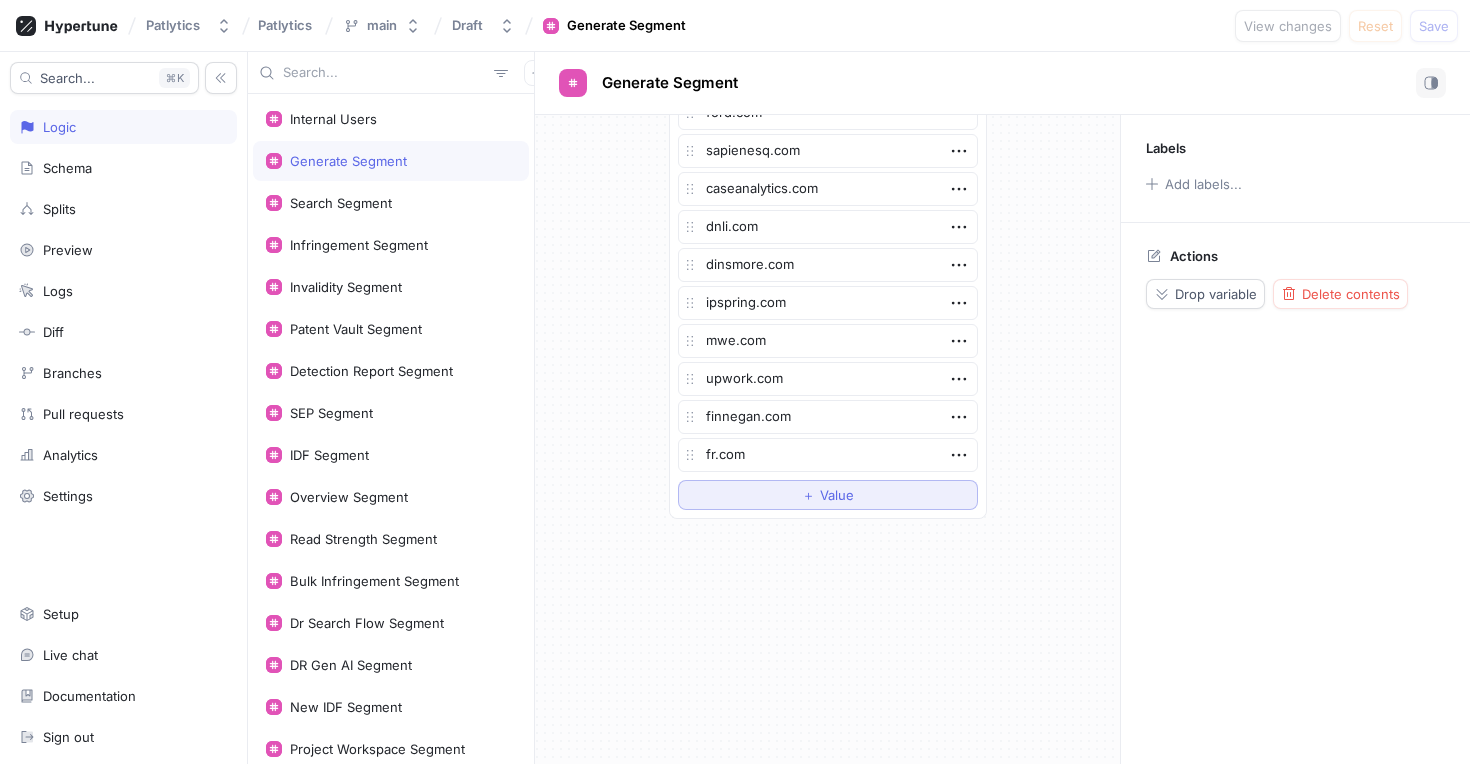 click on "＋ Value" at bounding box center [828, 495] 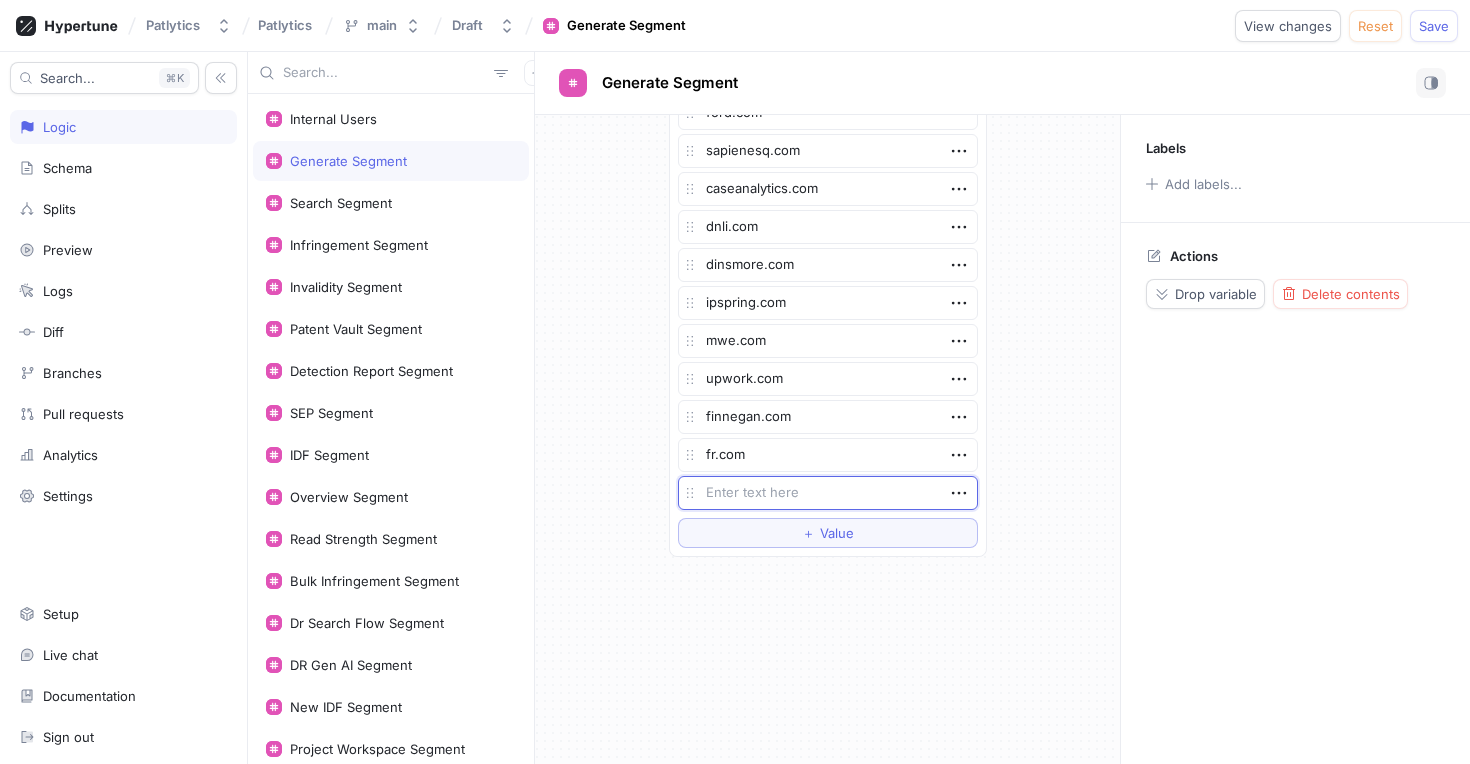type on "x" 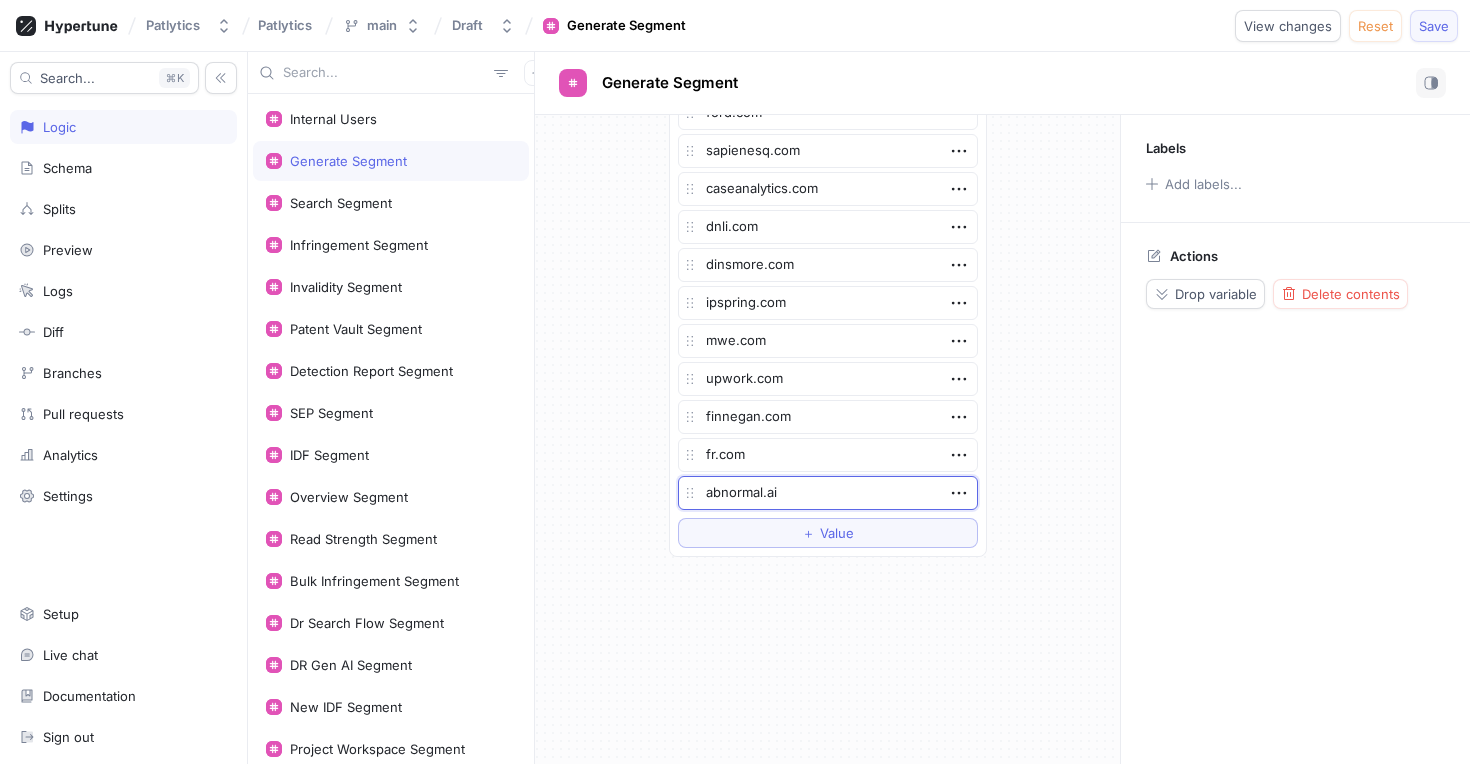 type on "abnormal.ai" 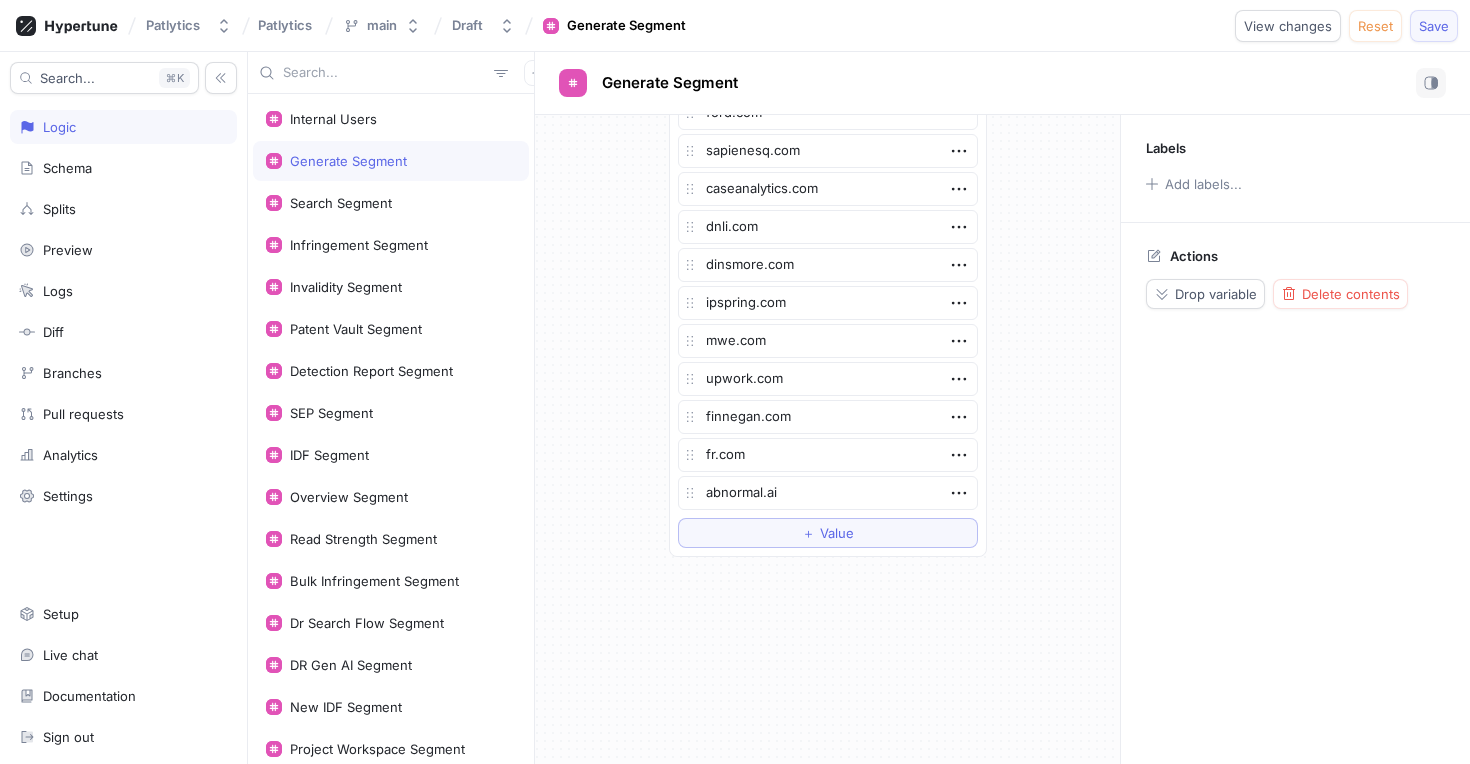 click on "Save" at bounding box center (1434, 26) 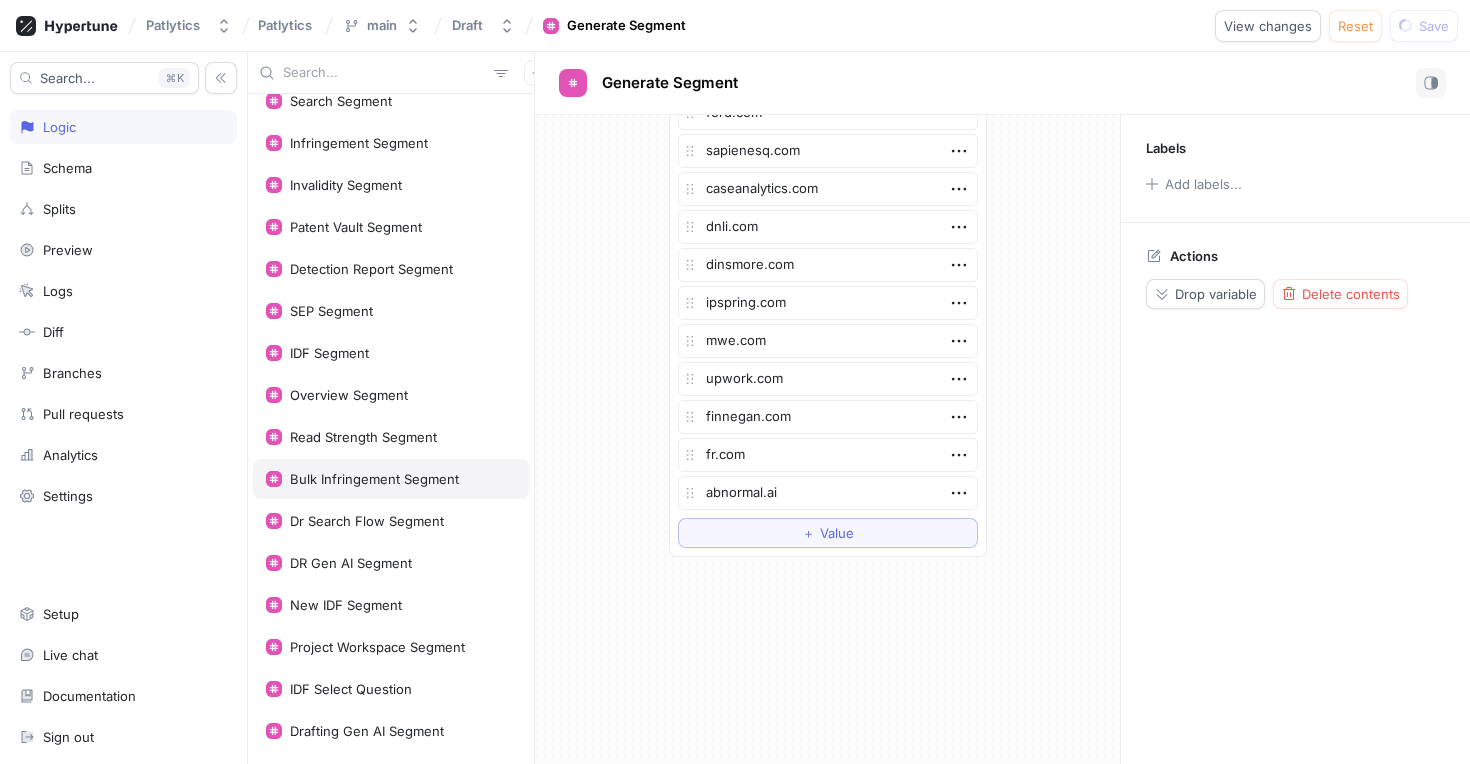 scroll, scrollTop: 116, scrollLeft: 0, axis: vertical 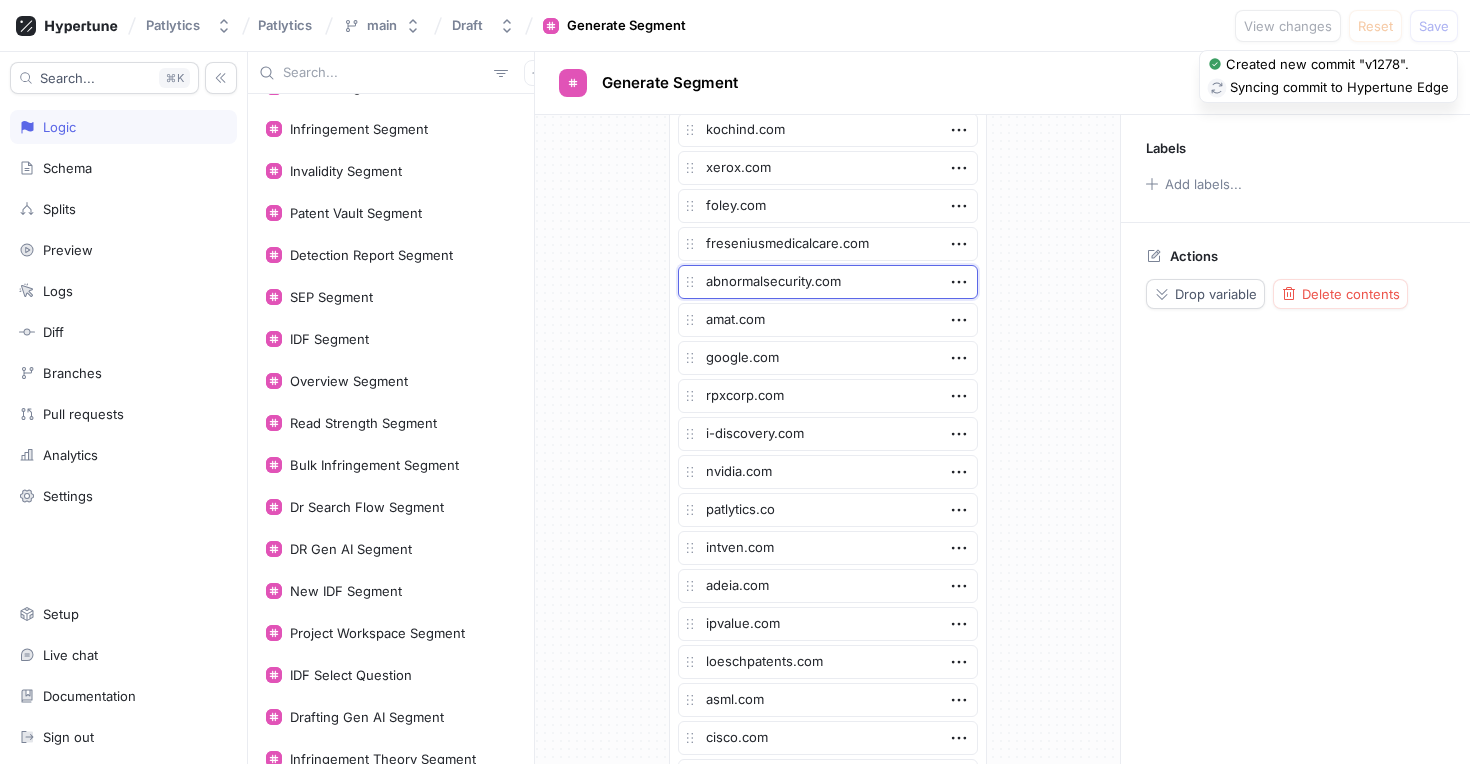 click on "abnormalsecurity.com" at bounding box center [828, 282] 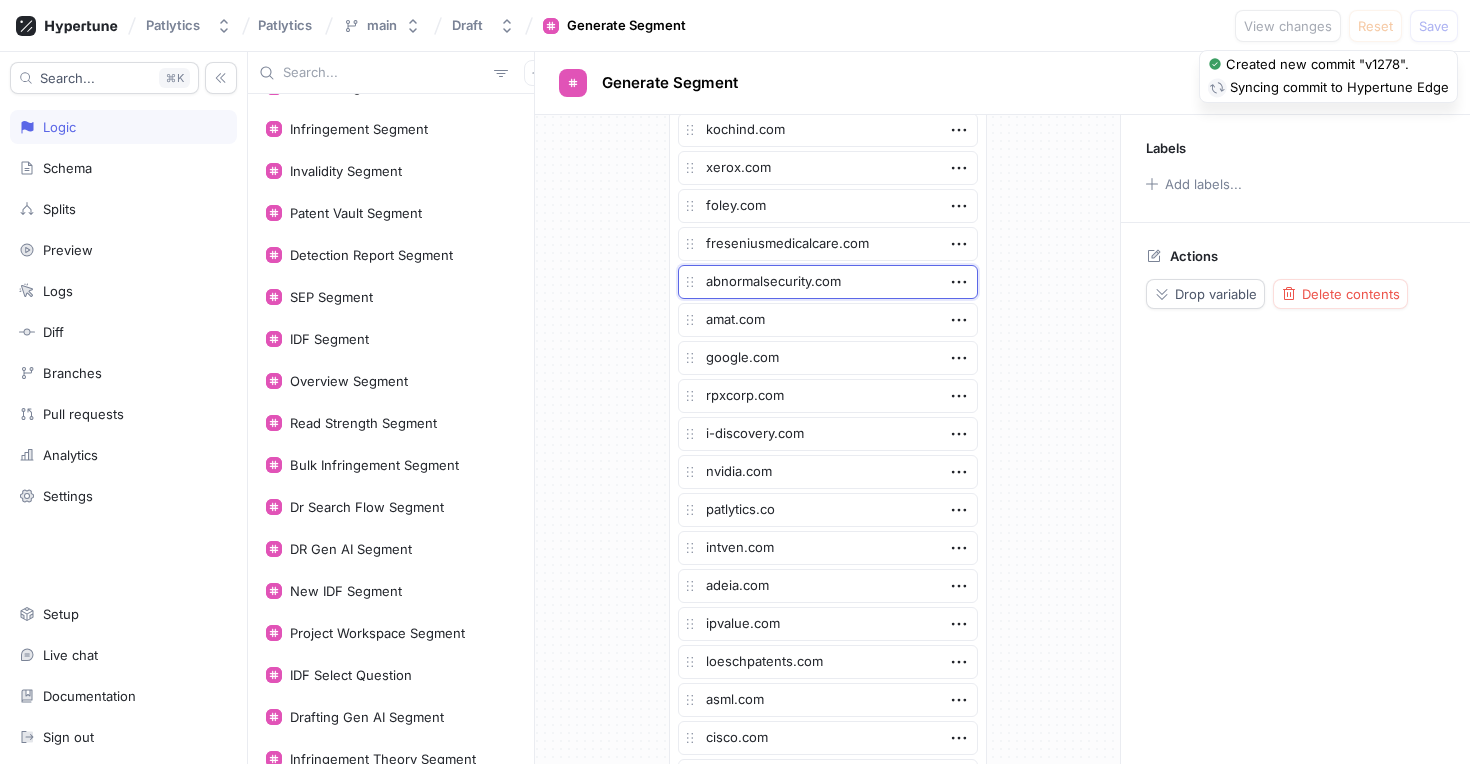 click on "abnormalsecurity.com" at bounding box center [828, 282] 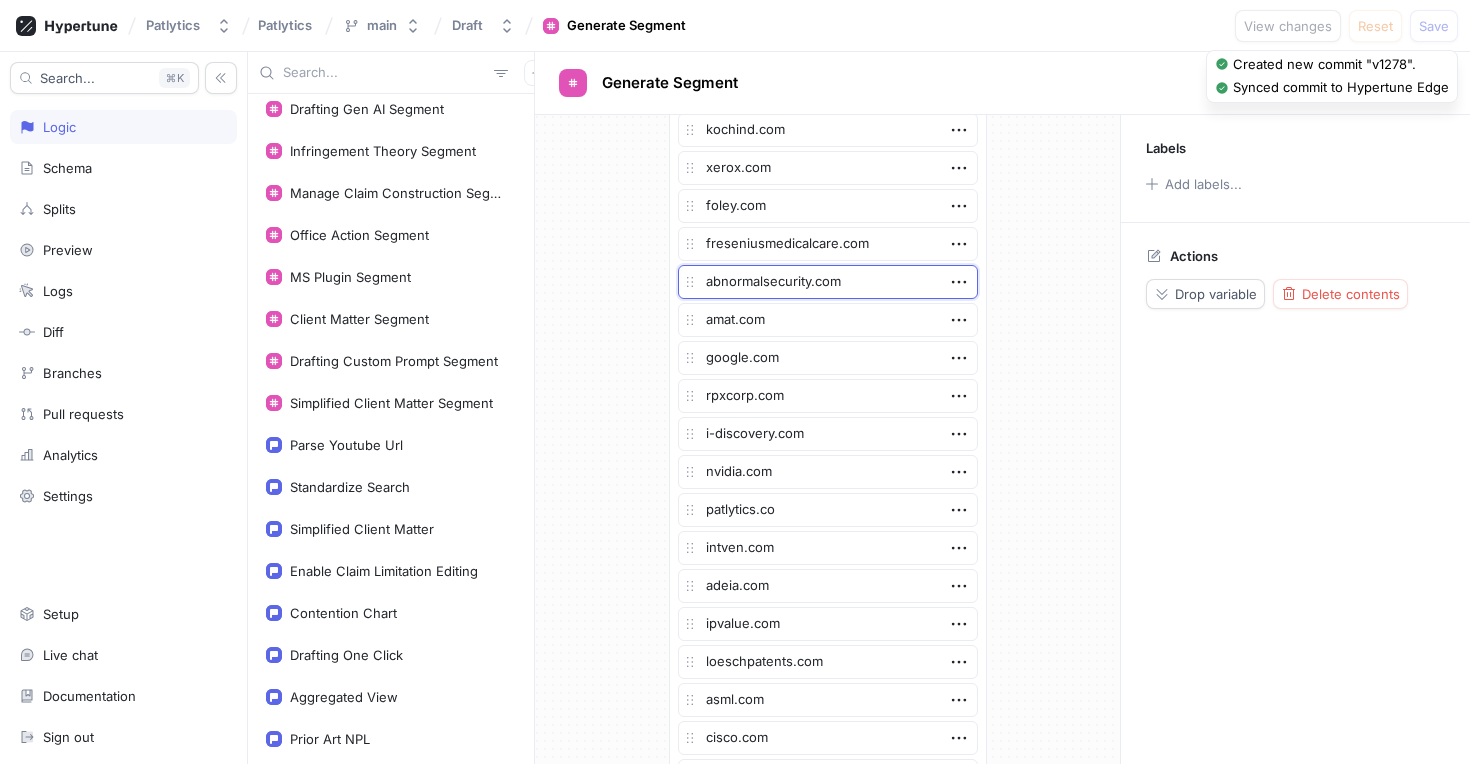 scroll, scrollTop: 658, scrollLeft: 0, axis: vertical 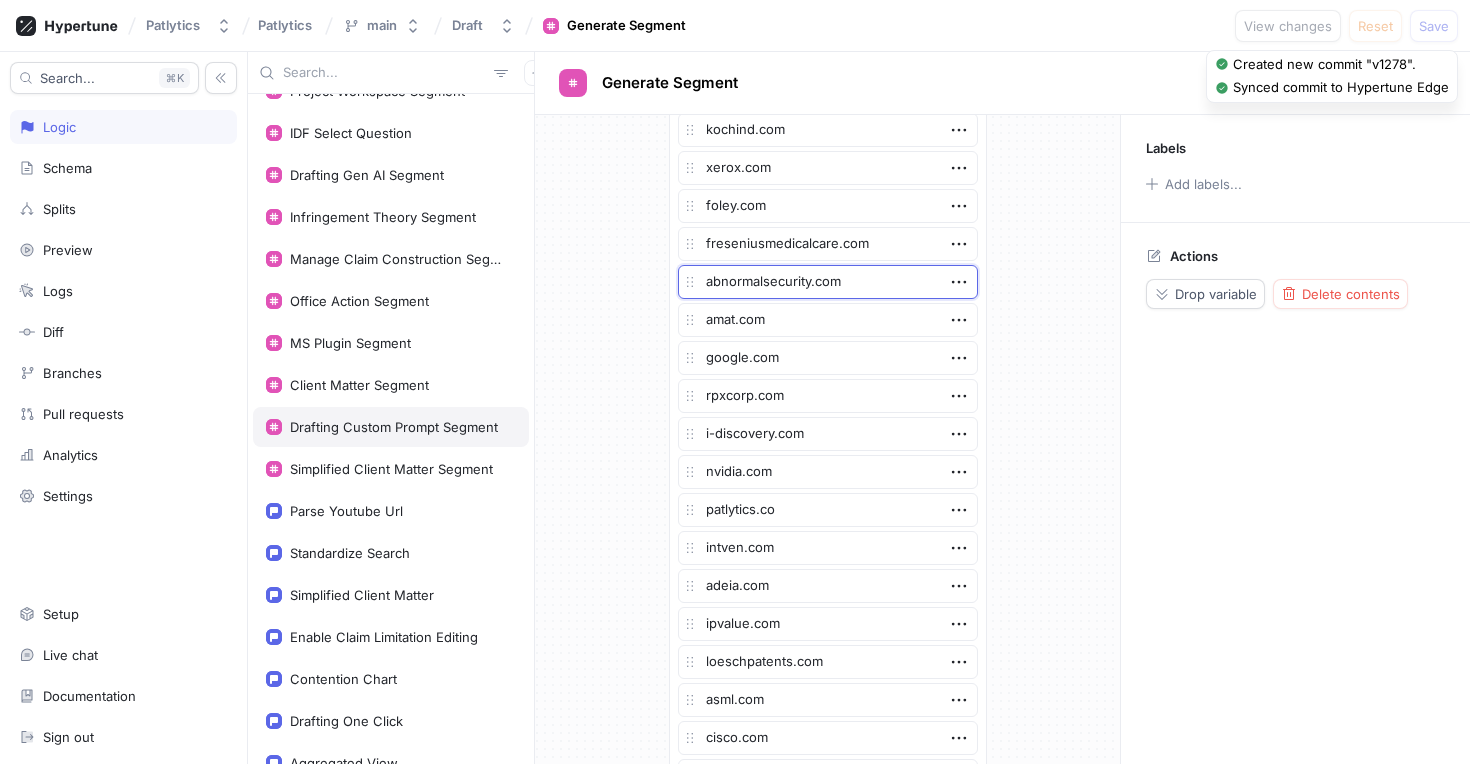 click on "Drafting Custom Prompt Segment" at bounding box center [391, 427] 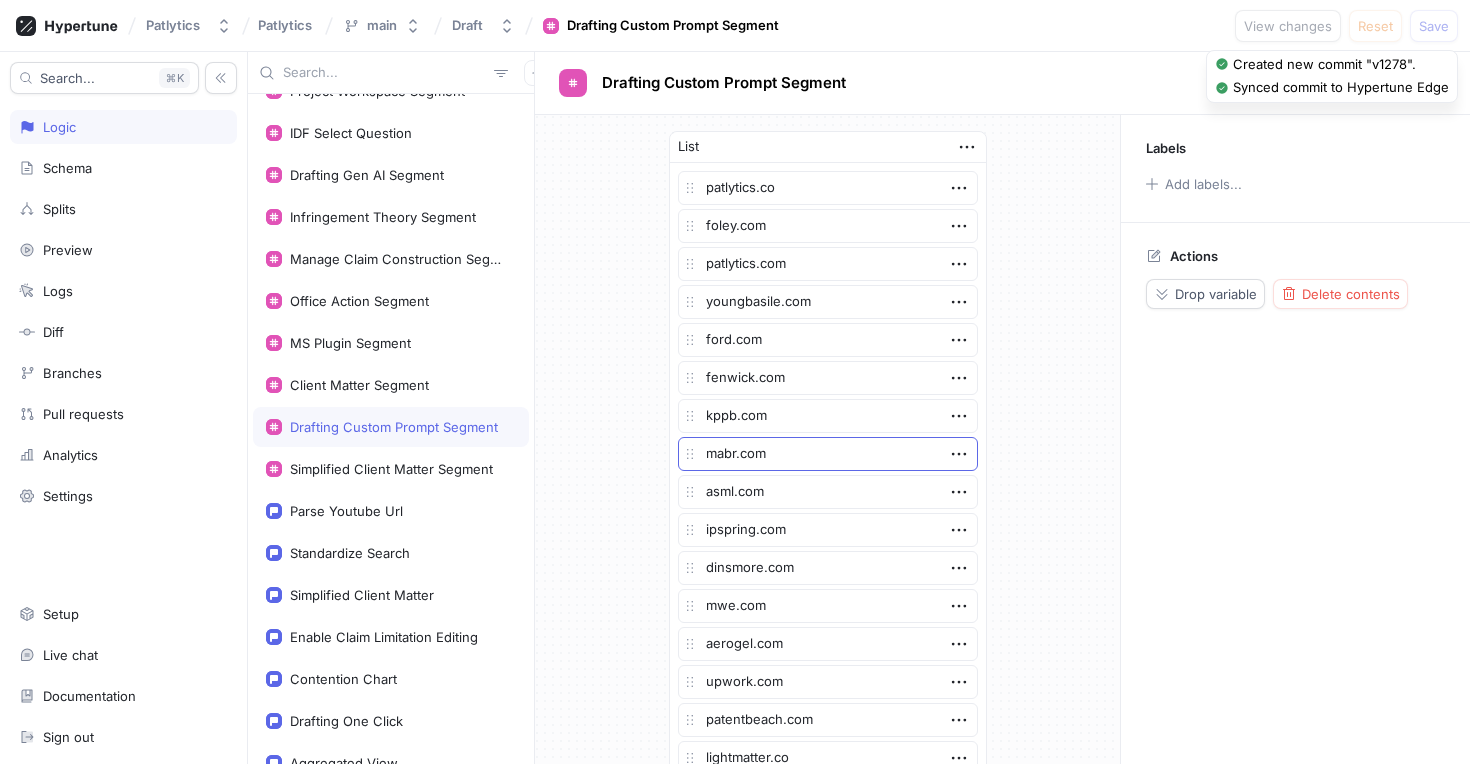 scroll, scrollTop: 531, scrollLeft: 0, axis: vertical 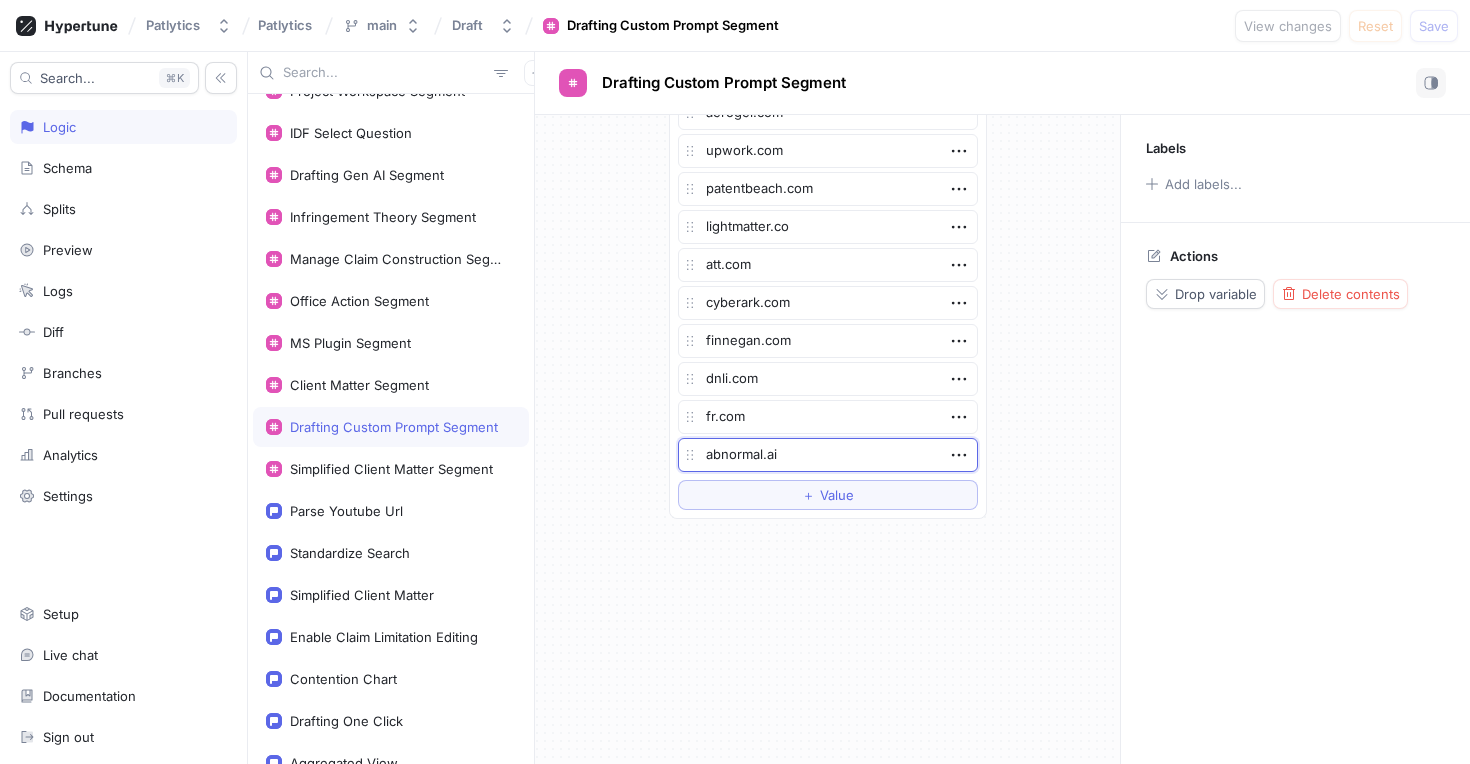 click on "abnormal.ai" at bounding box center [828, 455] 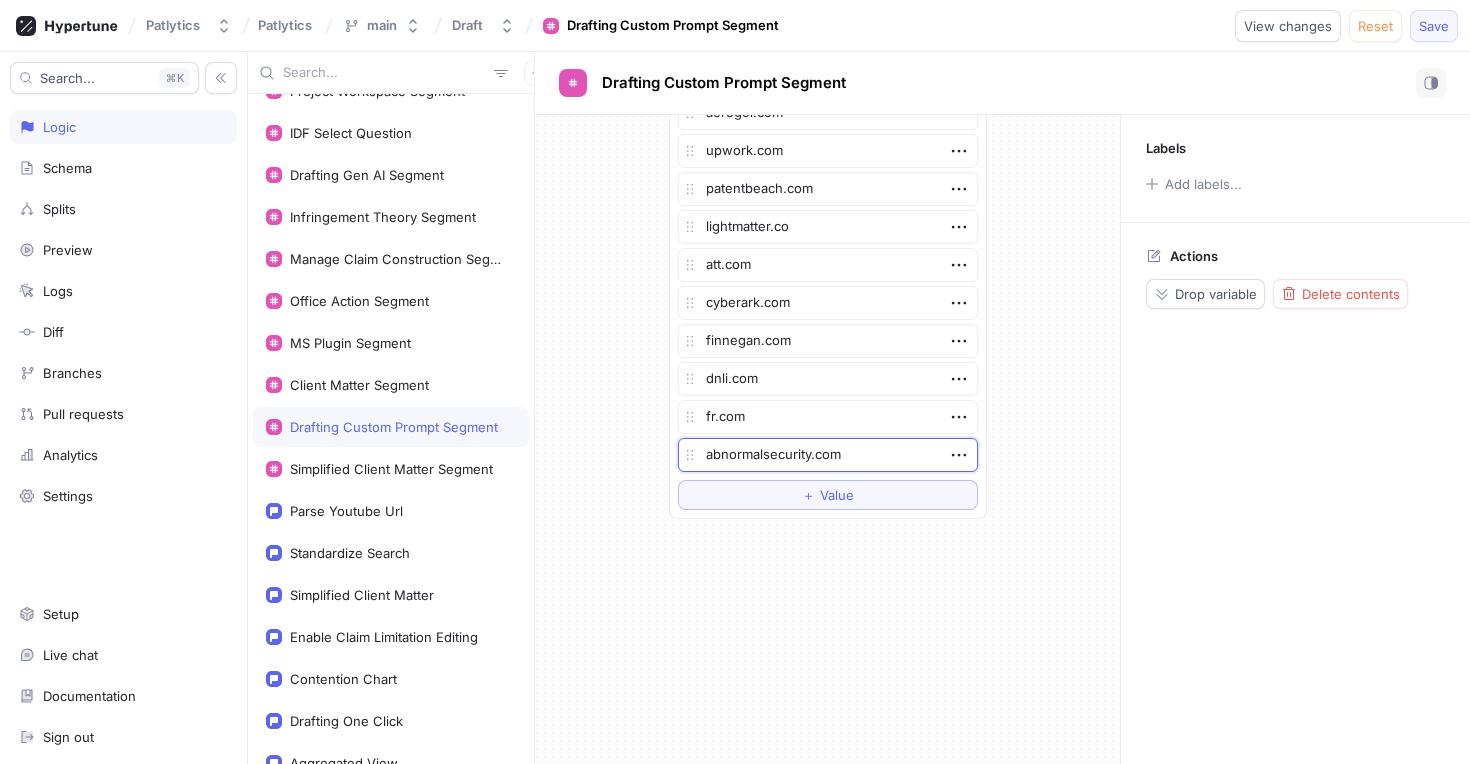 type on "abnormalsecurity.com" 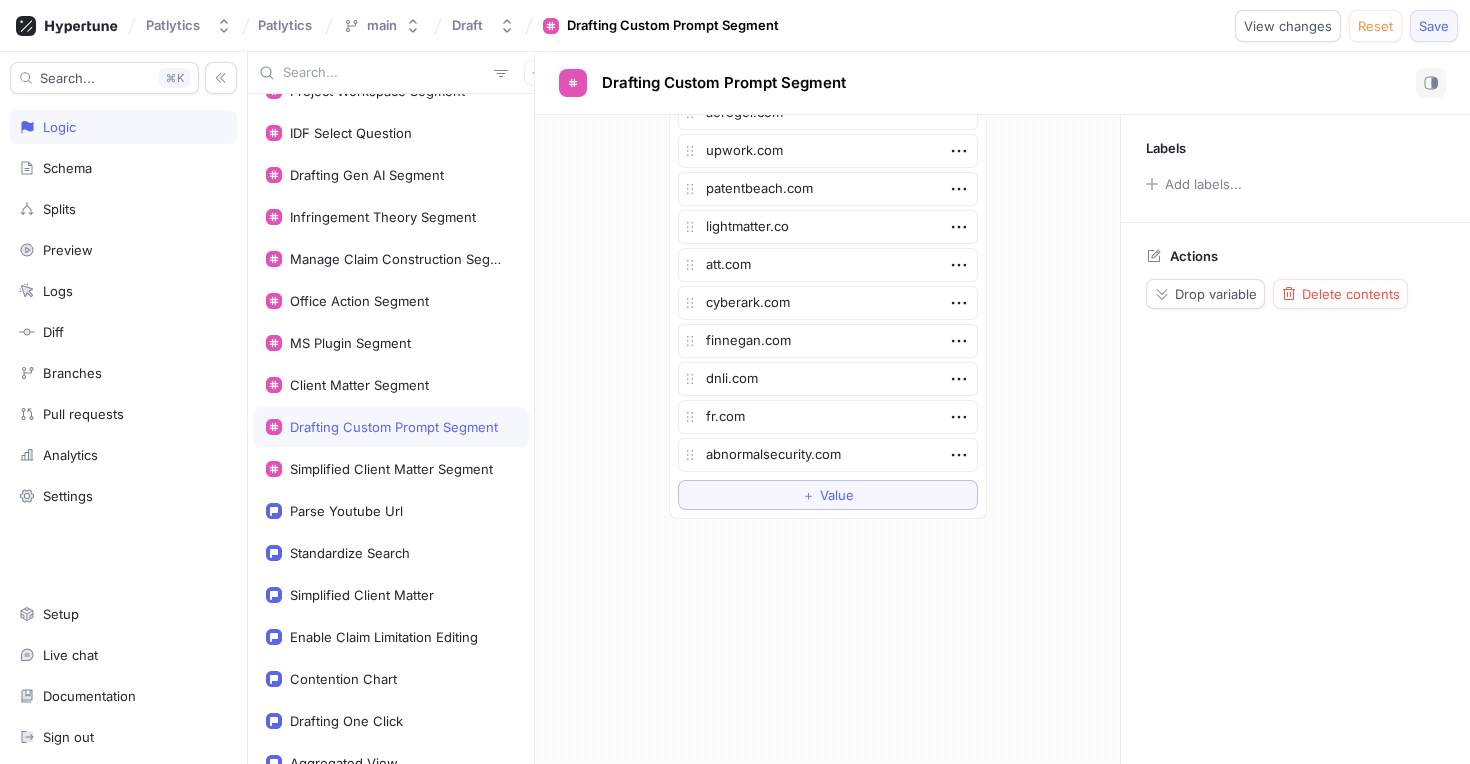 click on "Save" at bounding box center [1434, 26] 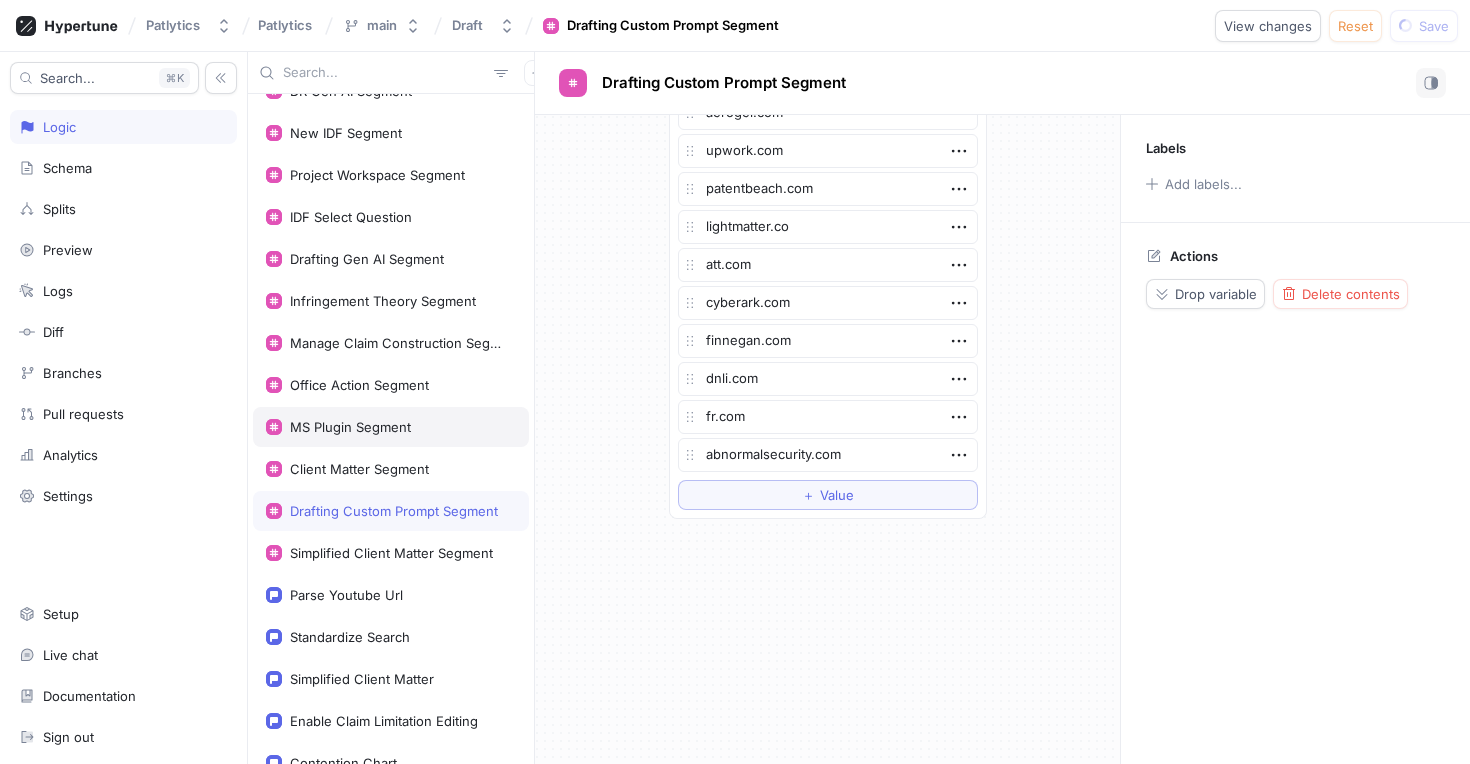 scroll, scrollTop: 538, scrollLeft: 0, axis: vertical 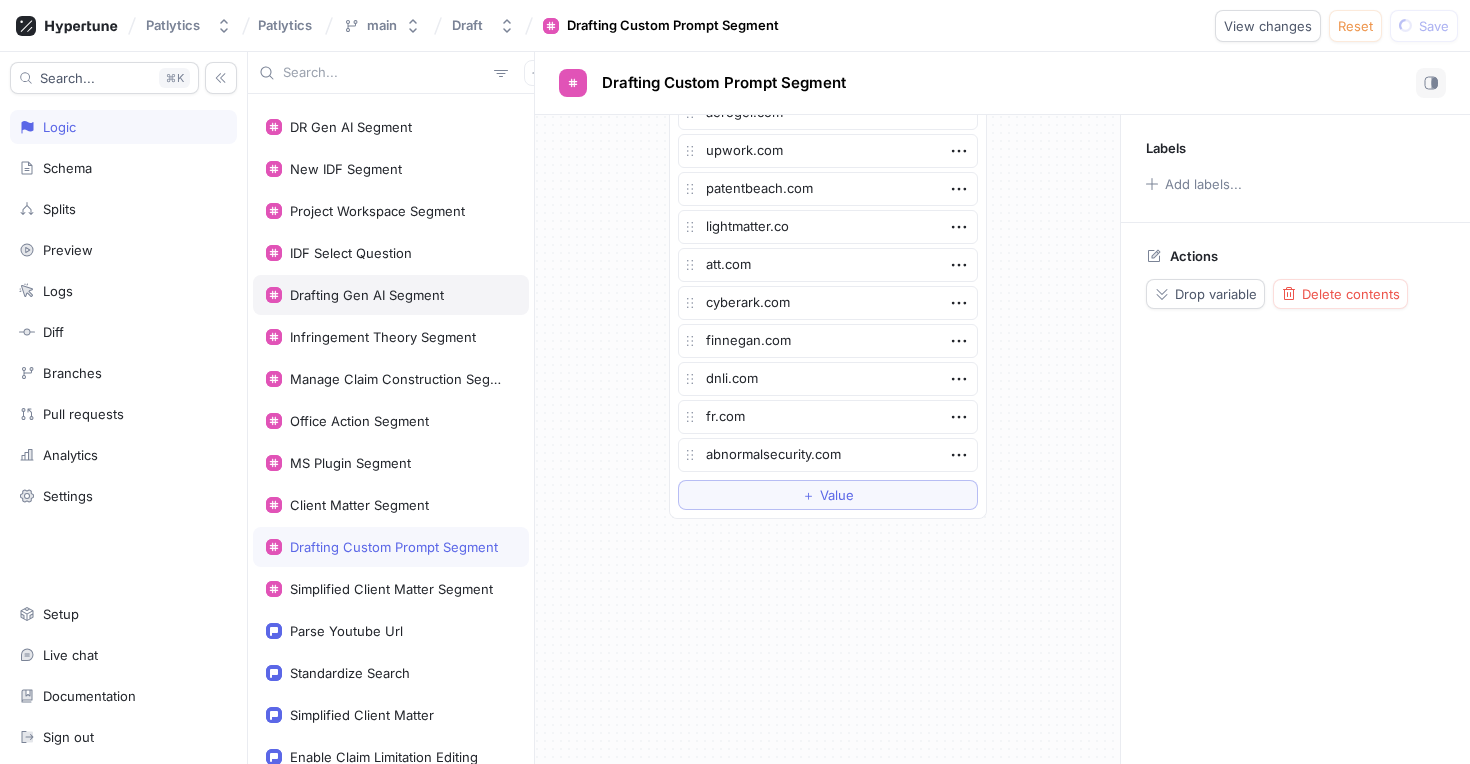 click on "Drafting Gen AI Segment" at bounding box center [367, 295] 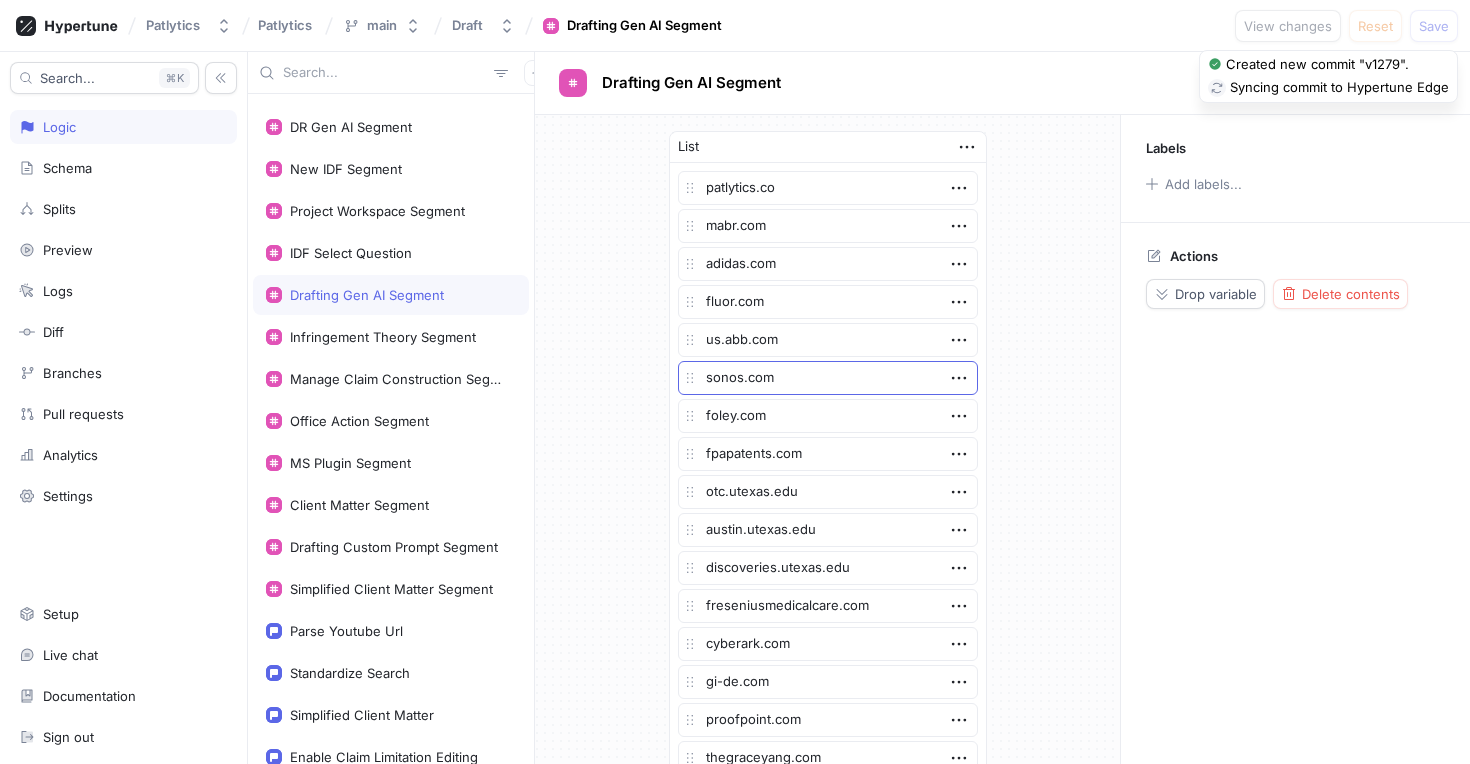 scroll, scrollTop: 455, scrollLeft: 0, axis: vertical 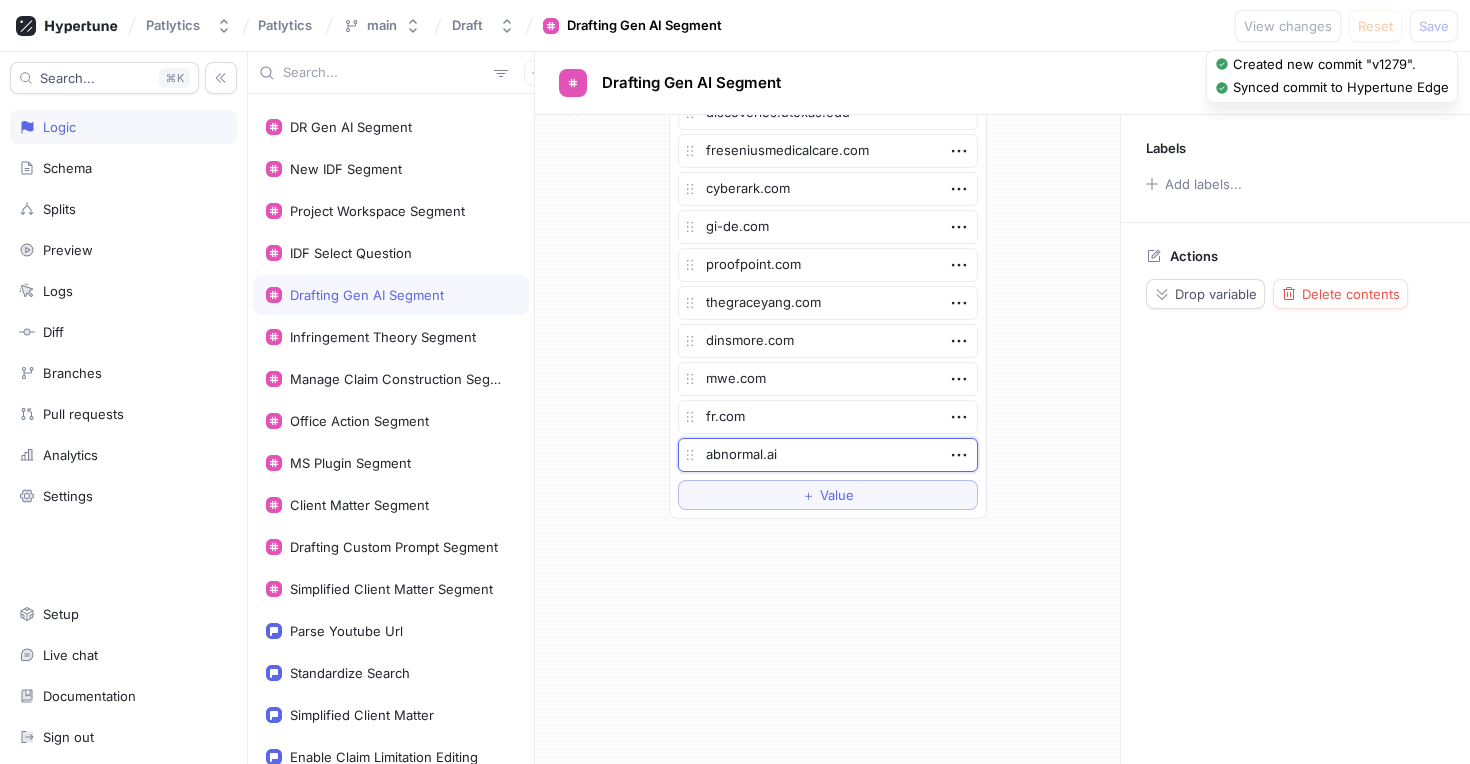 drag, startPoint x: 806, startPoint y: 454, endPoint x: 600, endPoint y: 450, distance: 206.03883 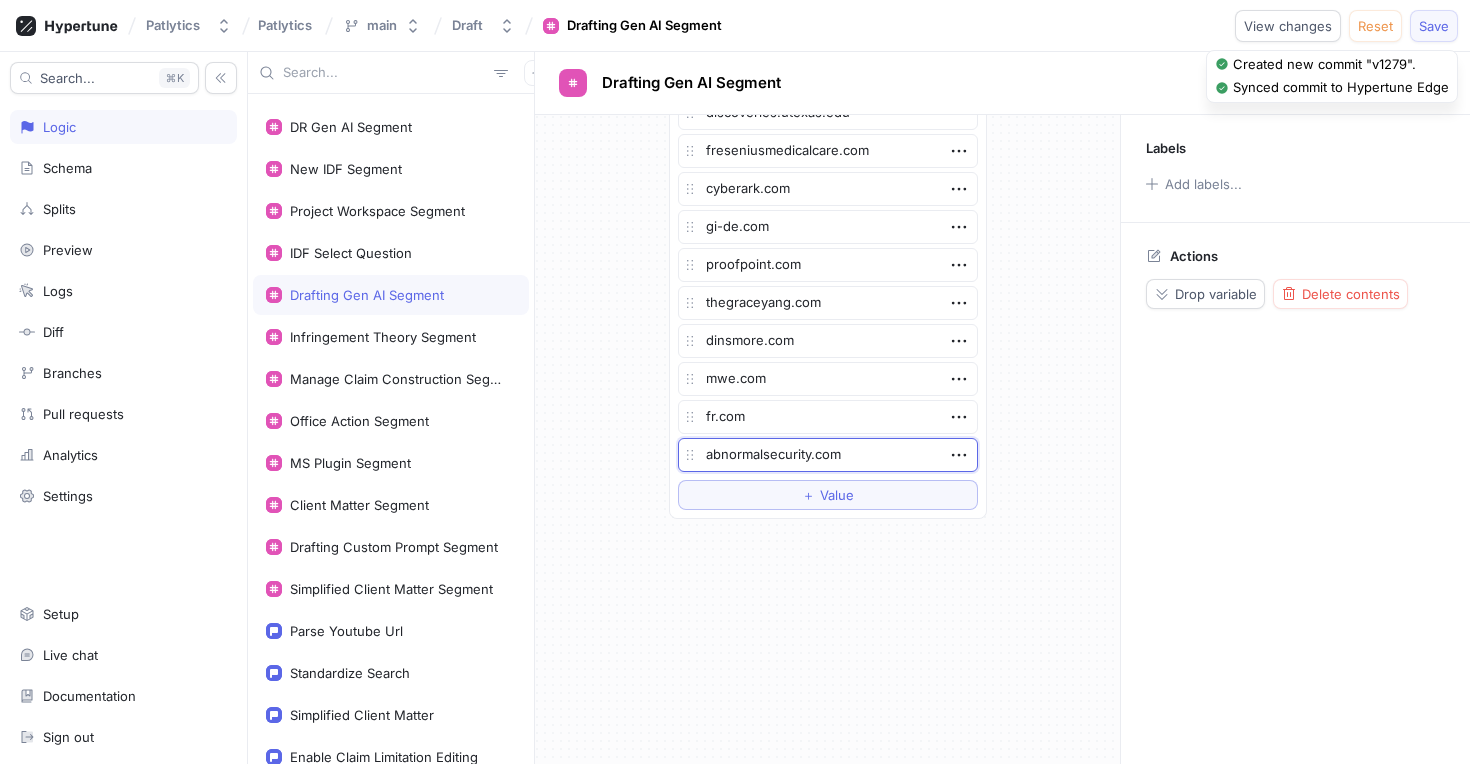 type on "abnormalsecurity.com" 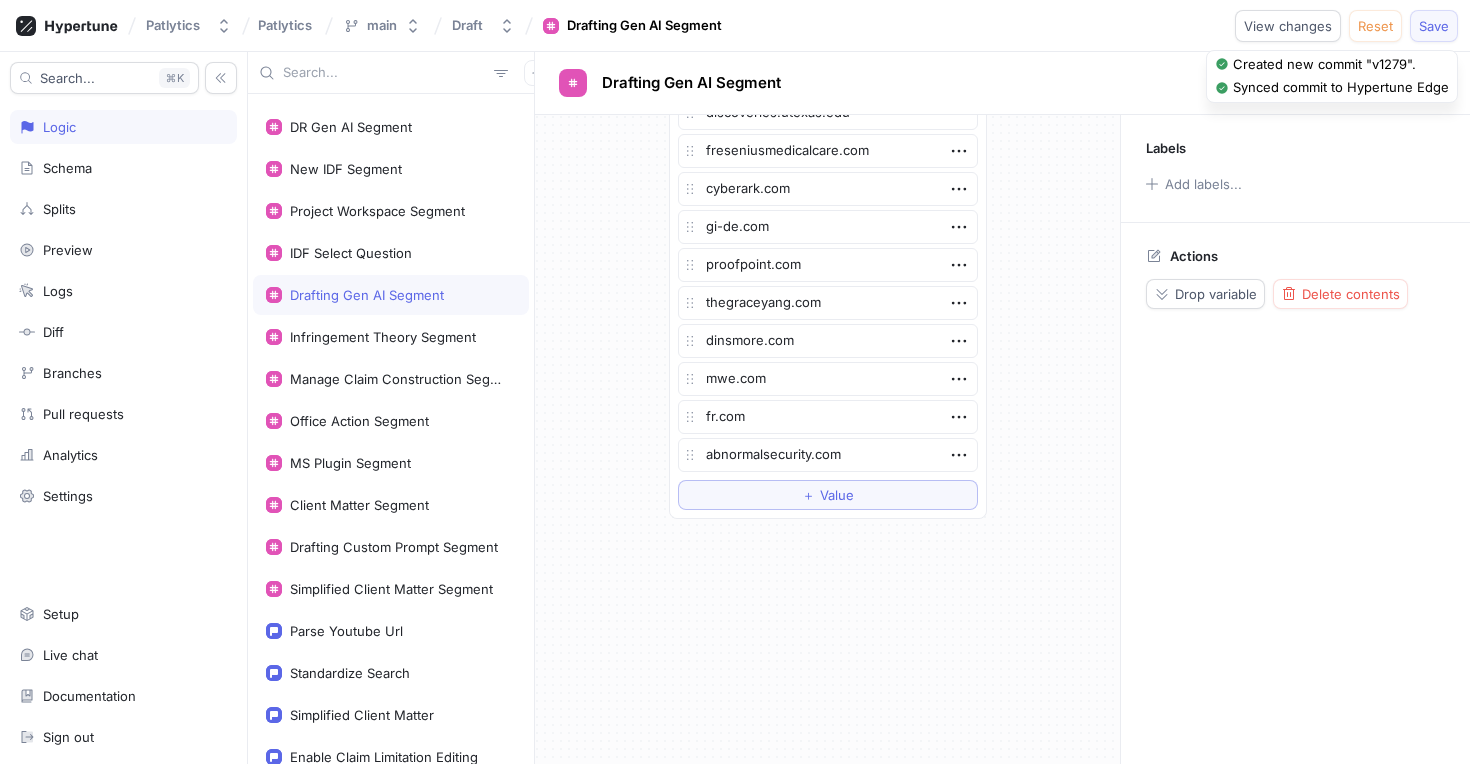 click on "Save" at bounding box center [1434, 26] 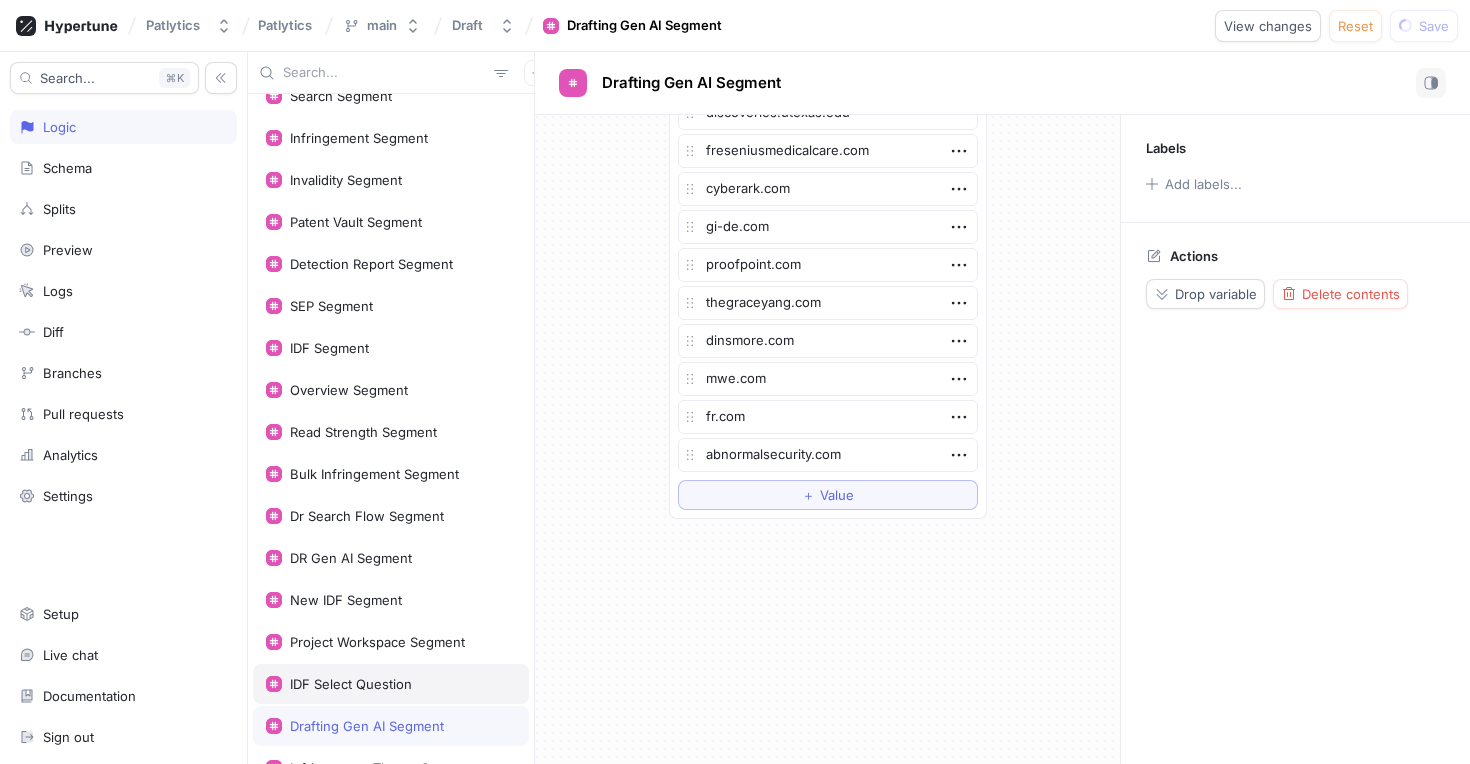 scroll, scrollTop: 0, scrollLeft: 0, axis: both 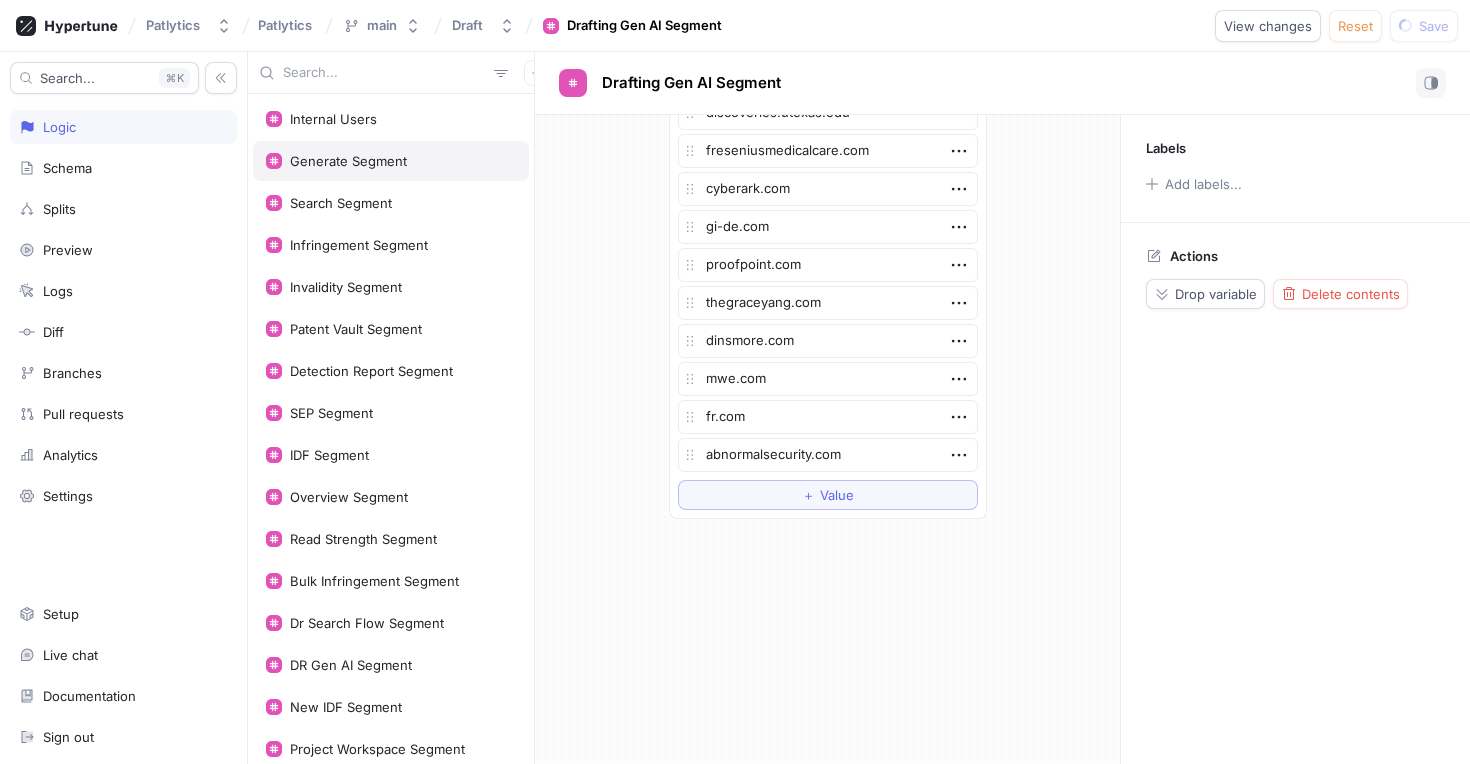 click on "Generate Segment" at bounding box center [348, 161] 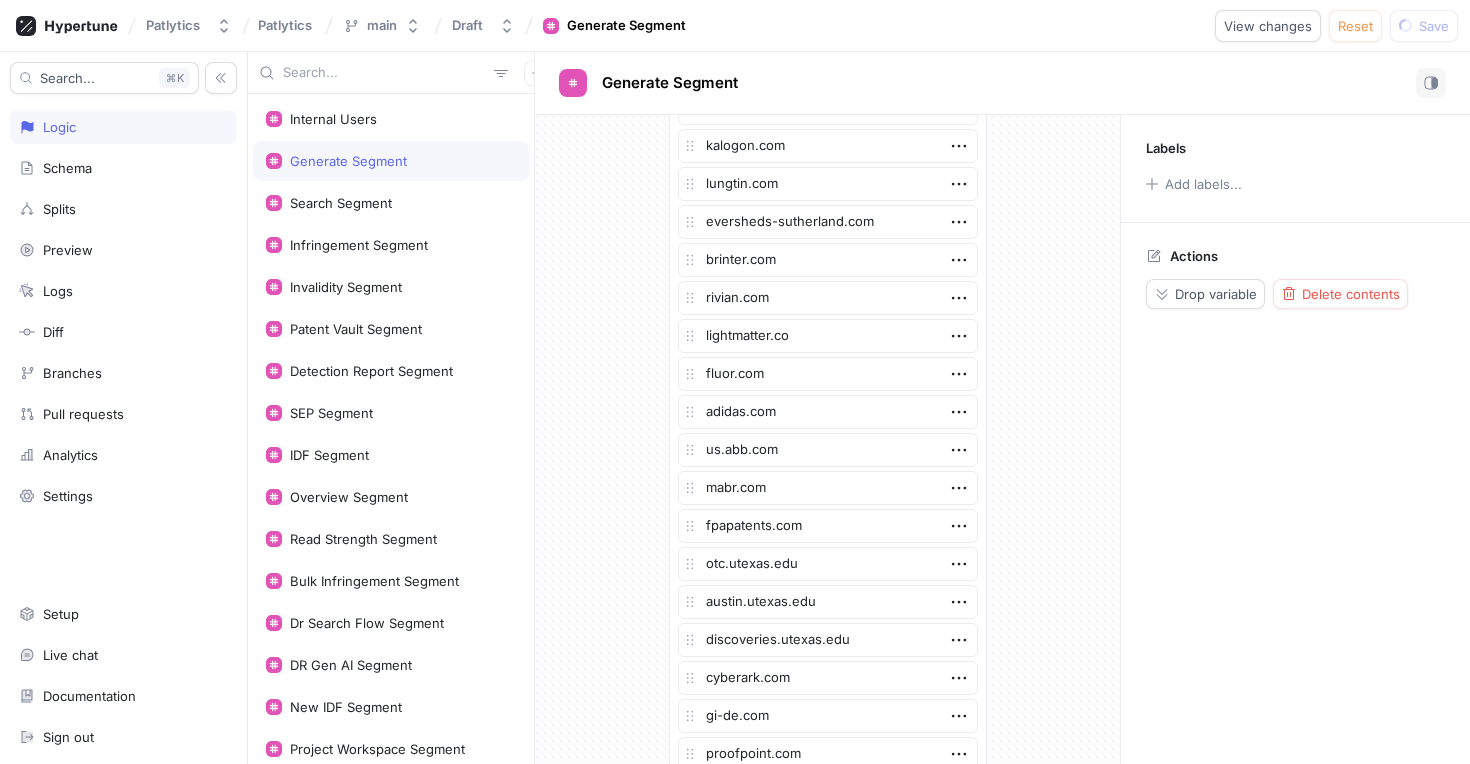 scroll, scrollTop: 2735, scrollLeft: 0, axis: vertical 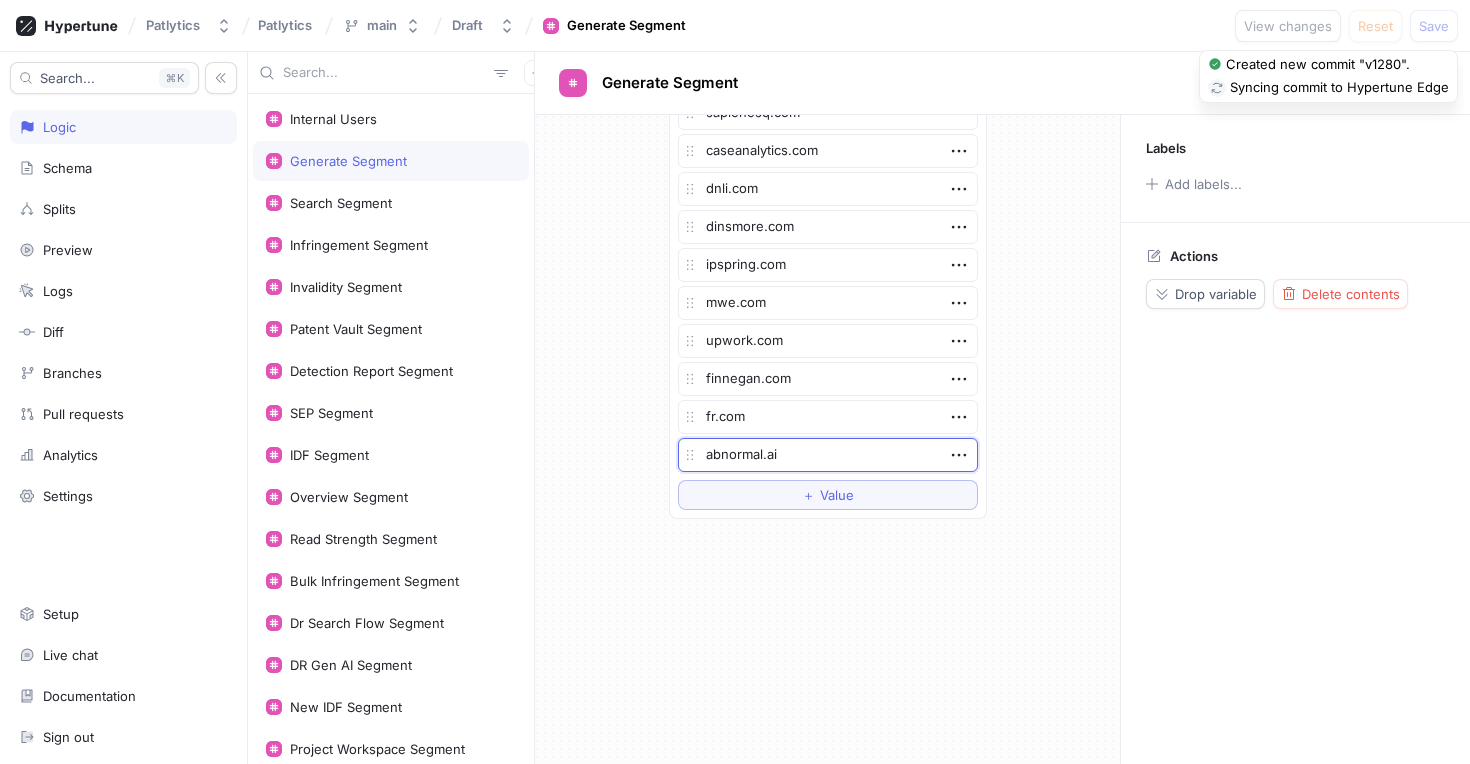 click on "abnormal.ai" at bounding box center (828, 455) 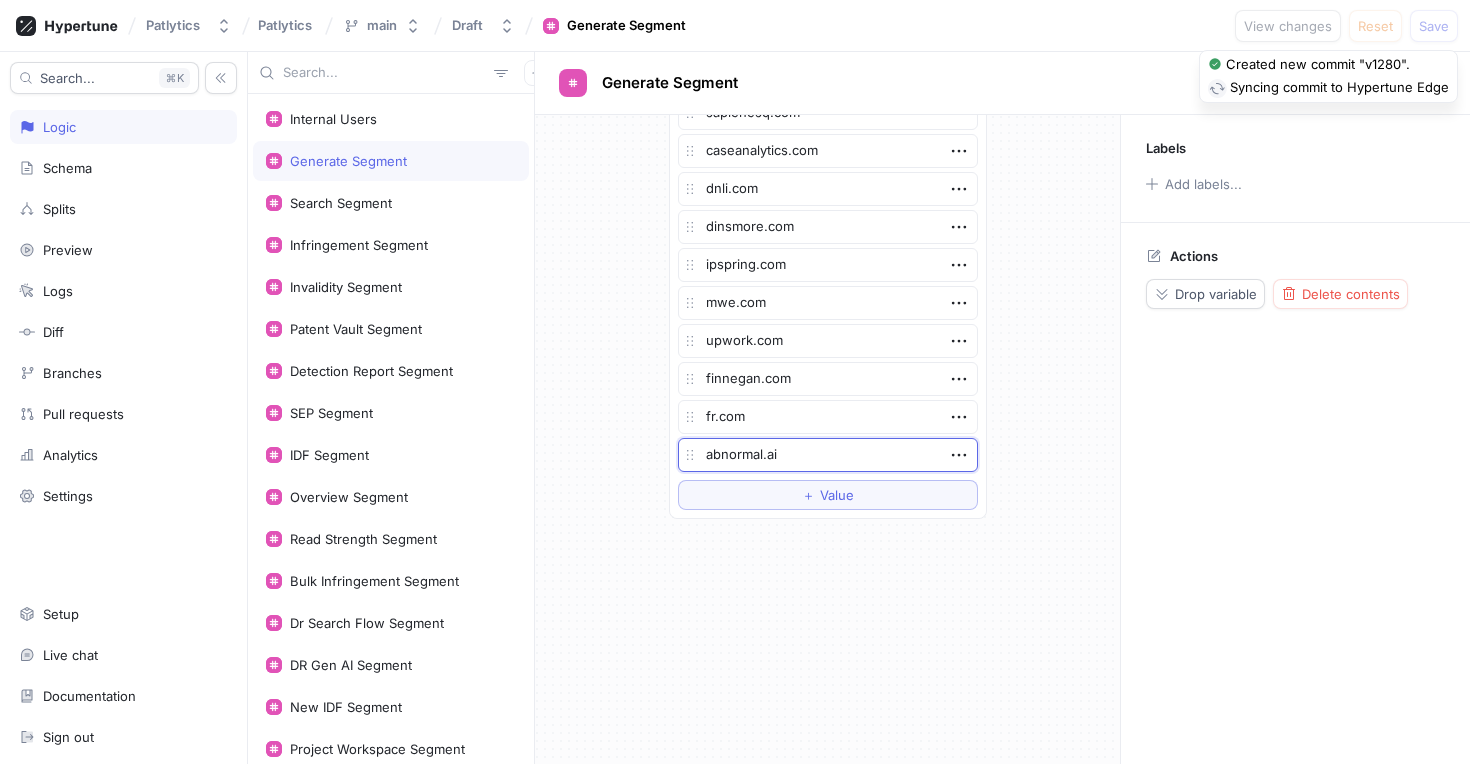 click on "abnormal.ai" at bounding box center (828, 455) 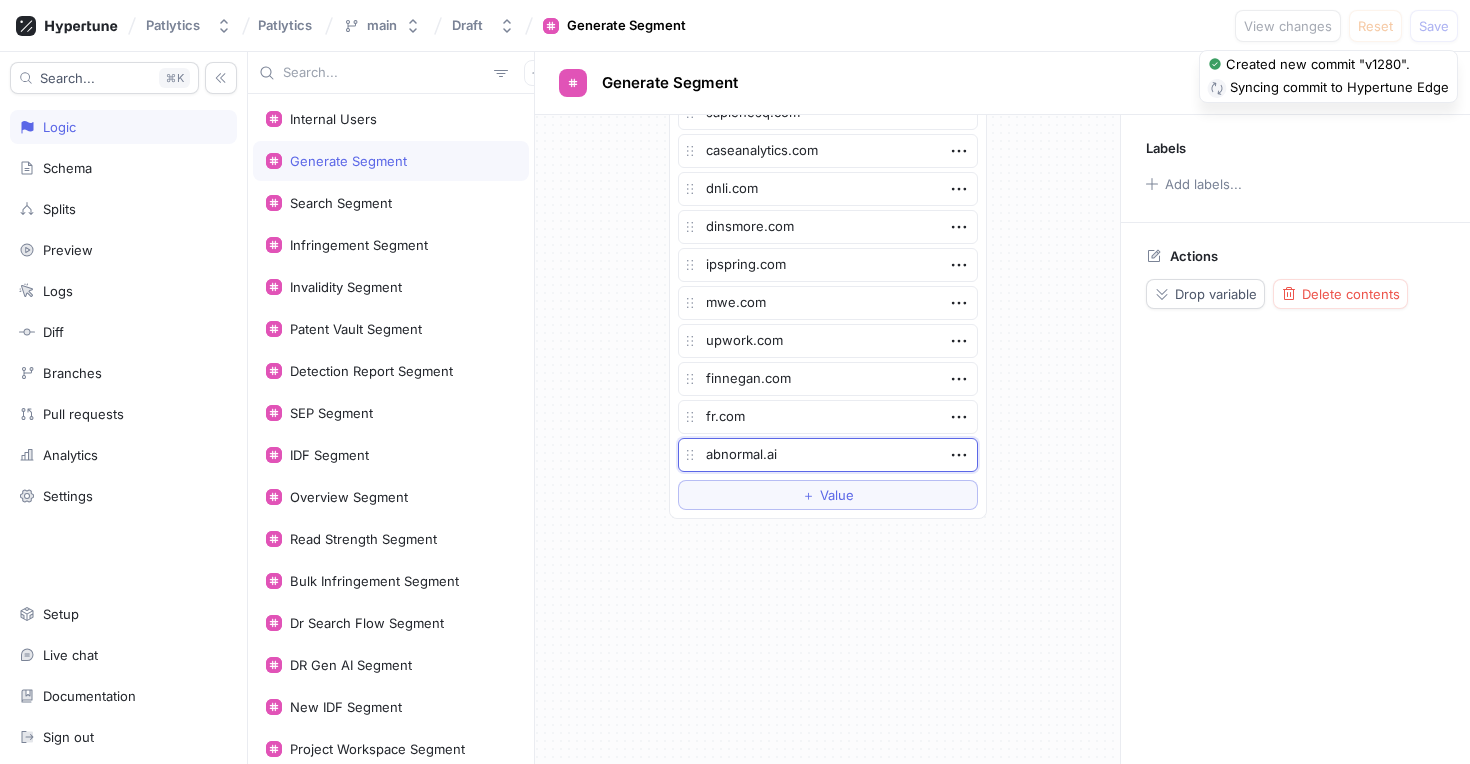 type on "x" 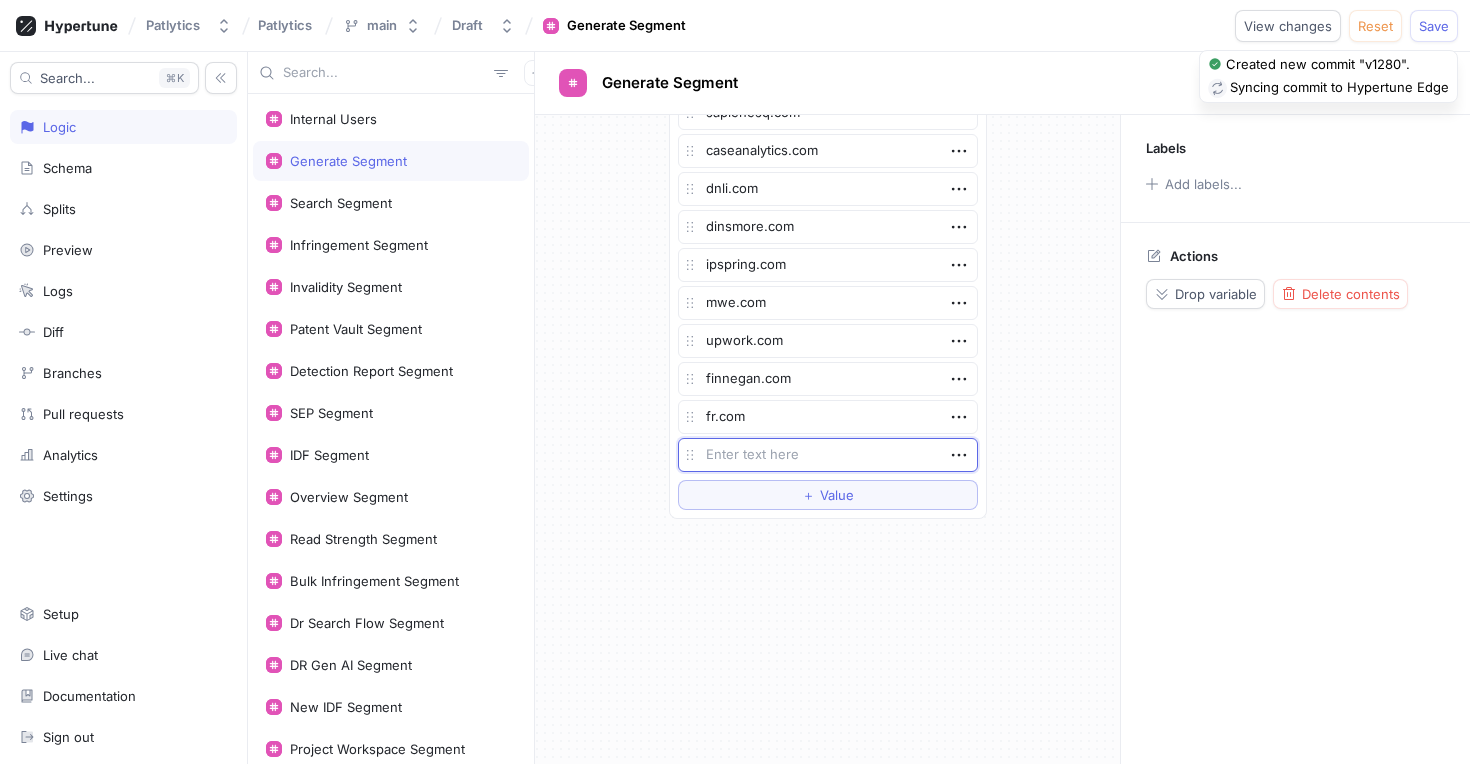 type 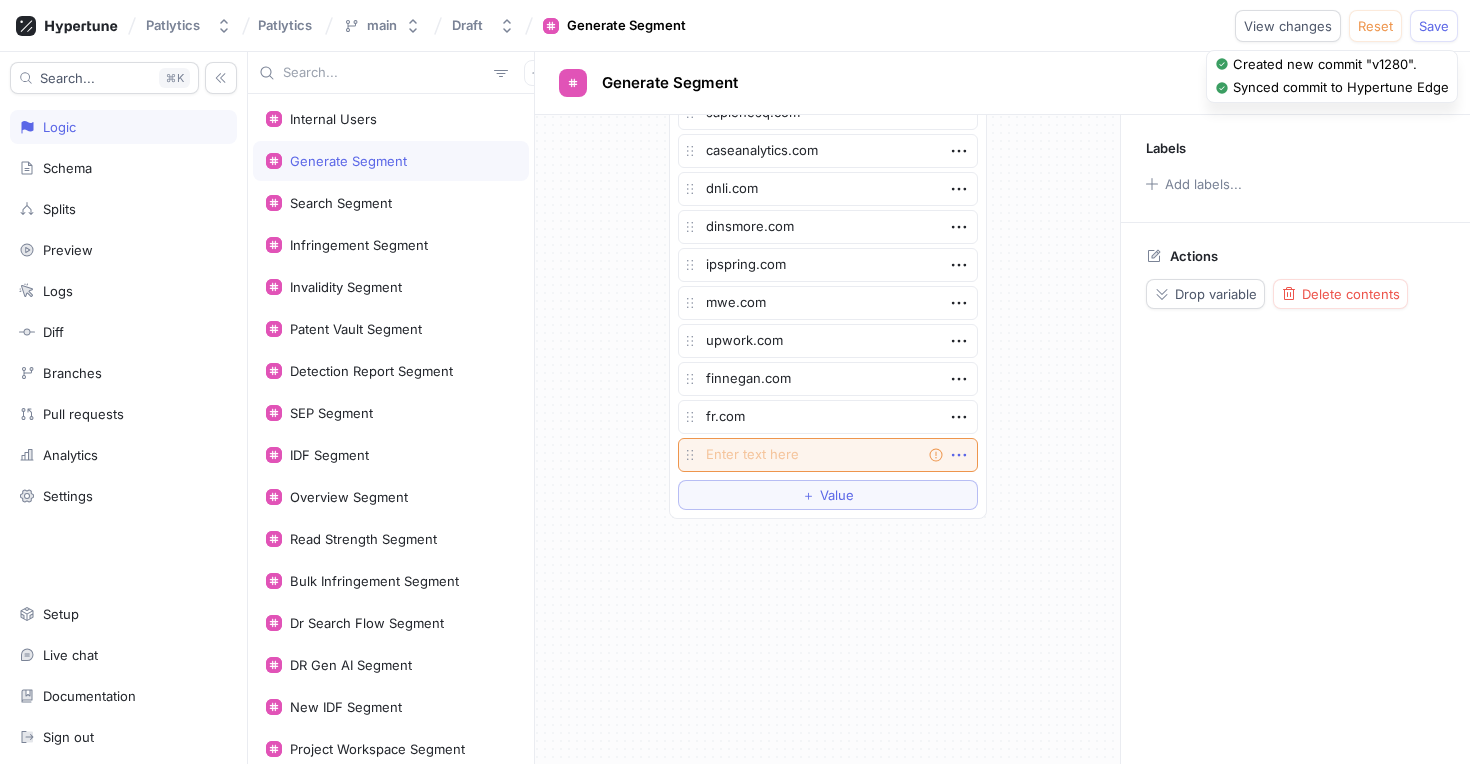 click 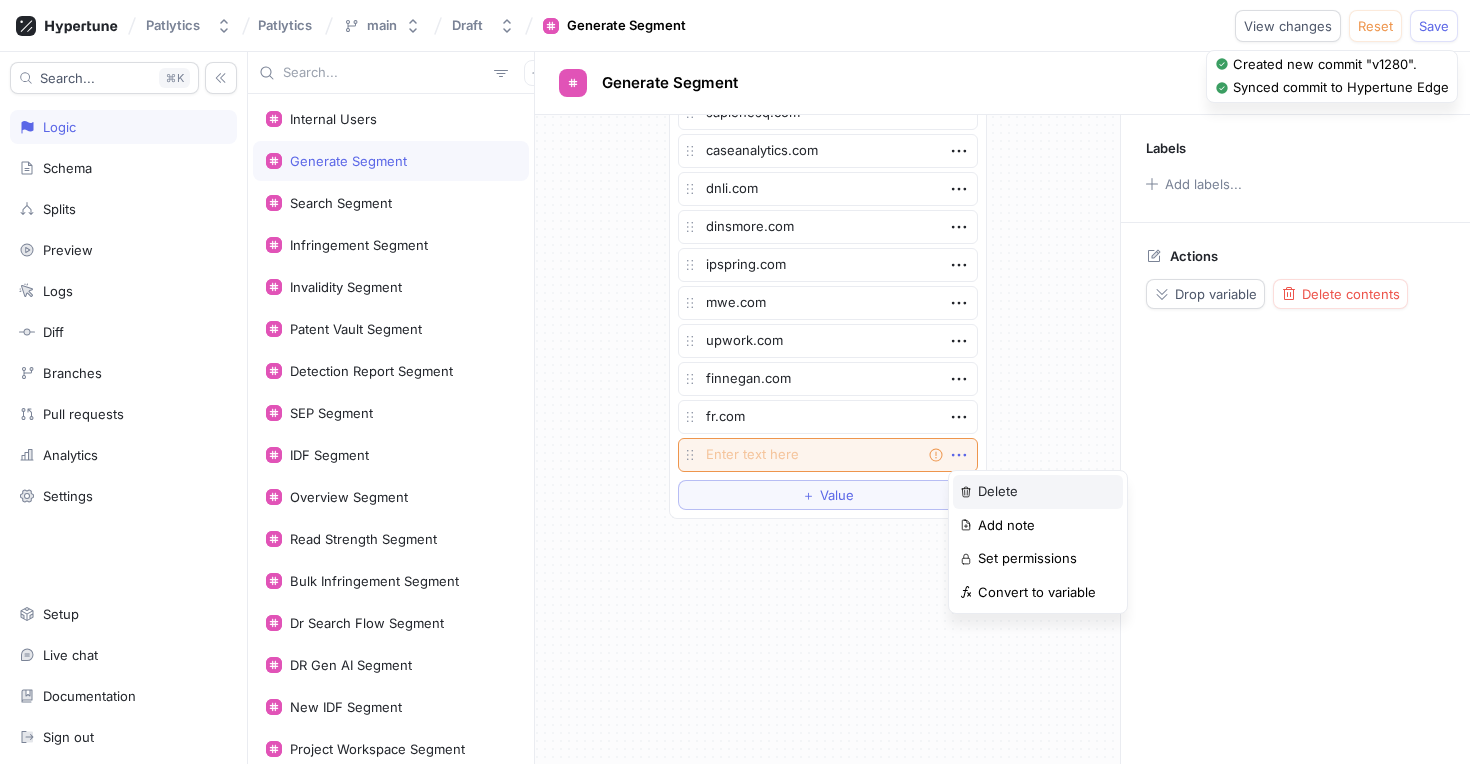 click on "Delete" at bounding box center (998, 492) 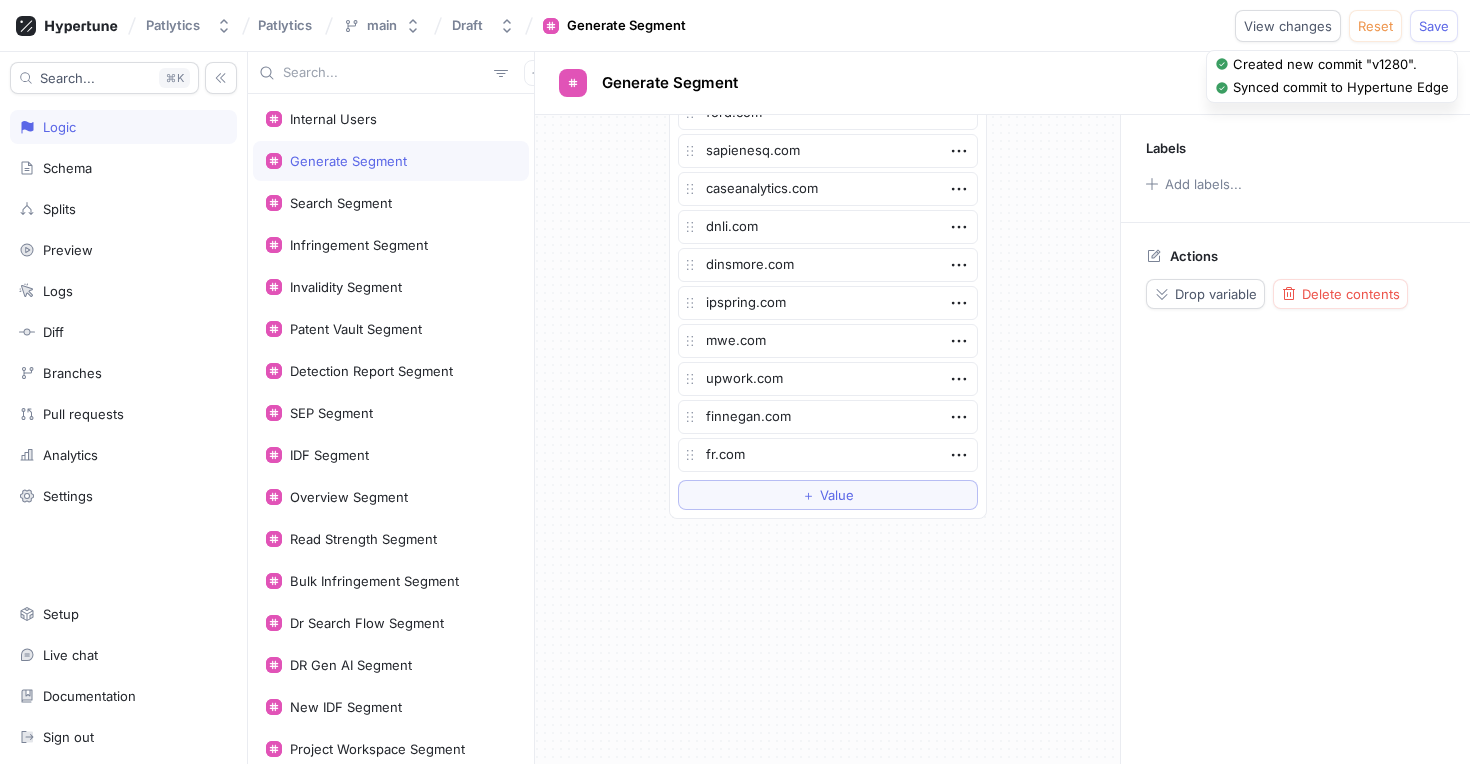 scroll, scrollTop: 2697, scrollLeft: 0, axis: vertical 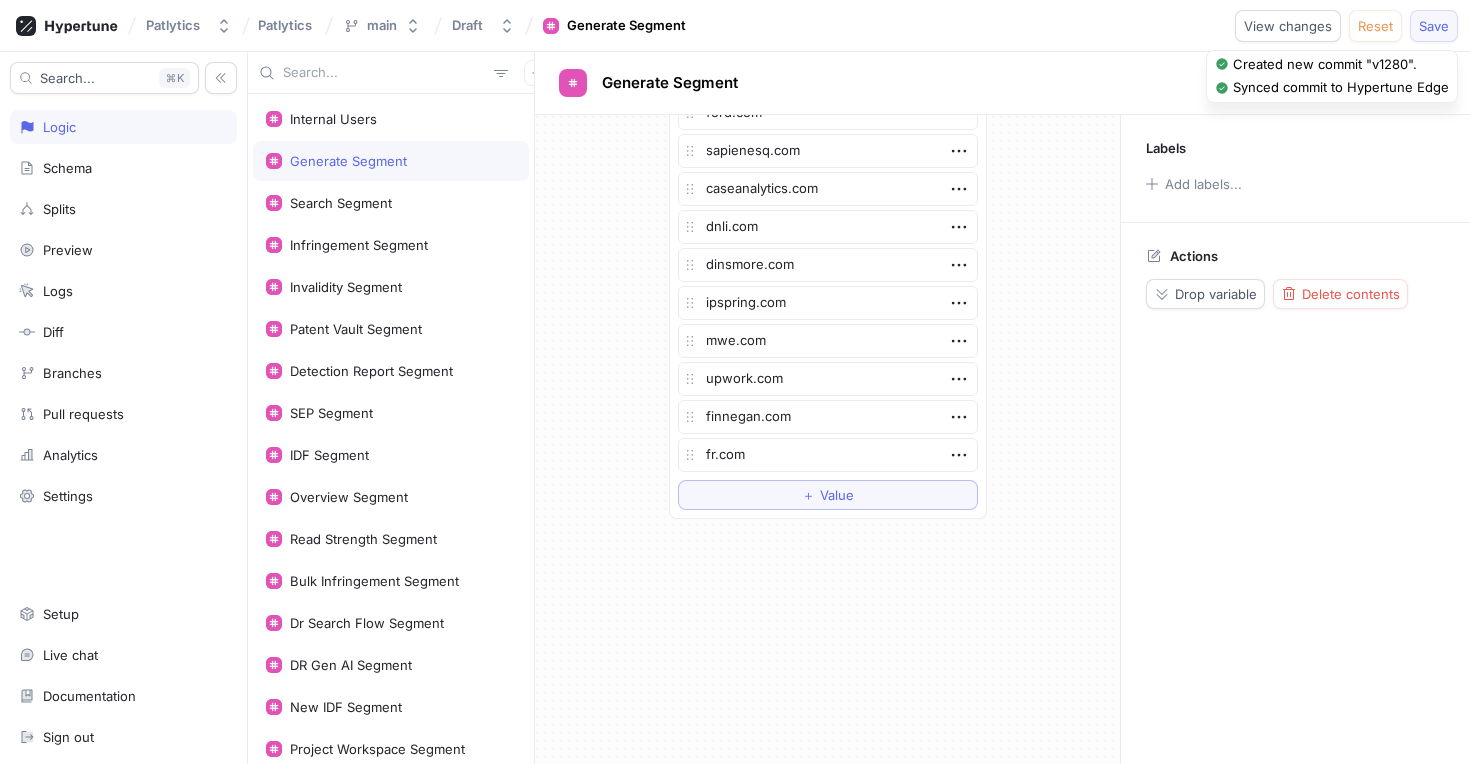 click on "Save" at bounding box center (1434, 26) 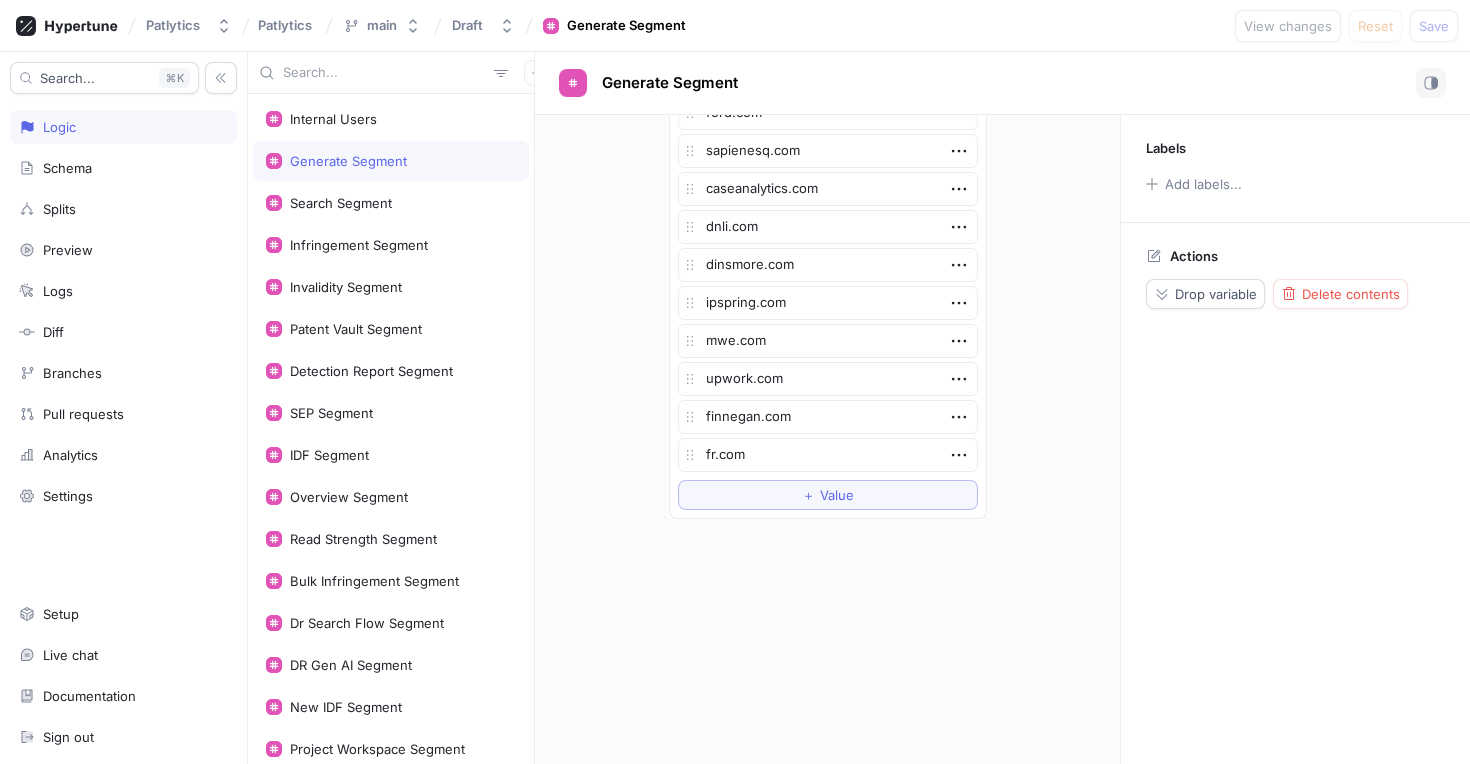 scroll, scrollTop: 2697, scrollLeft: 0, axis: vertical 